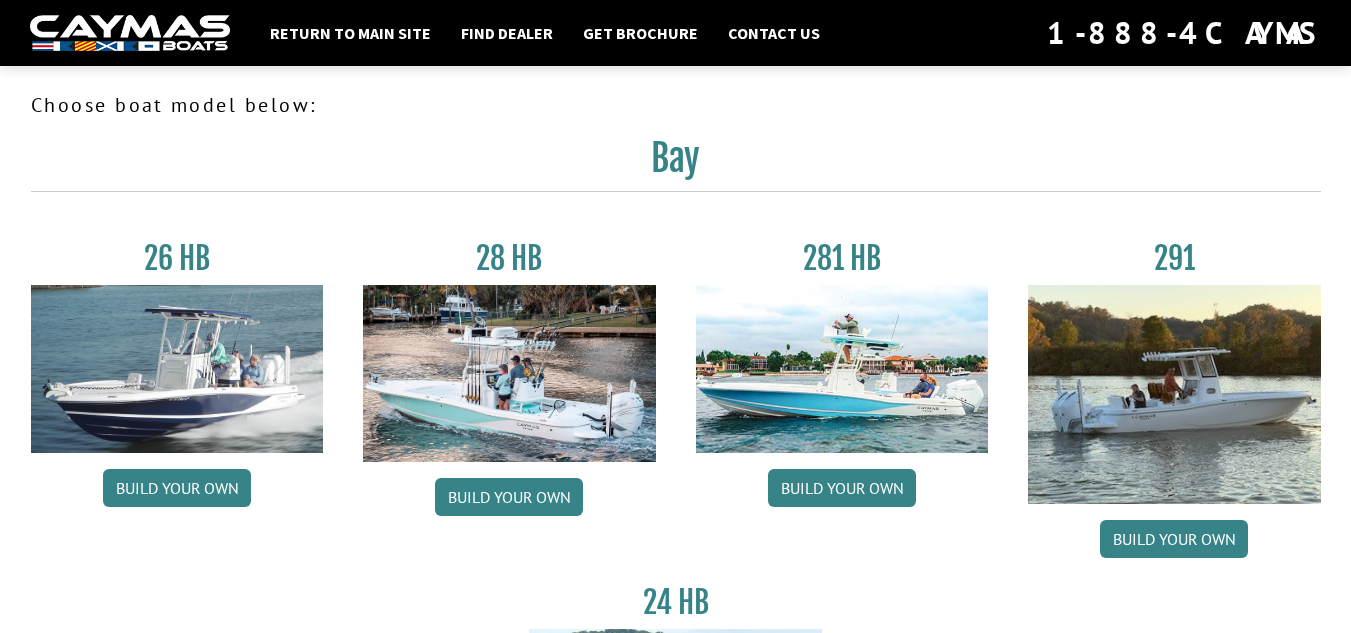 scroll, scrollTop: 0, scrollLeft: 0, axis: both 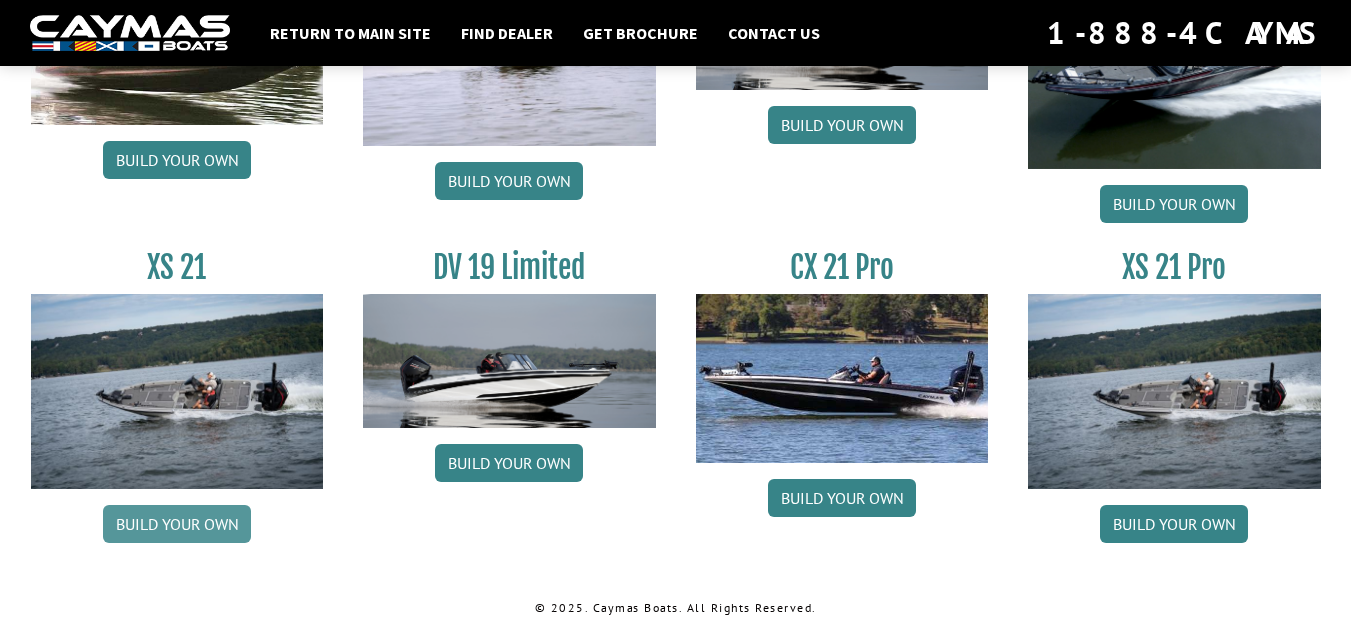 click on "Build your own" at bounding box center [177, 524] 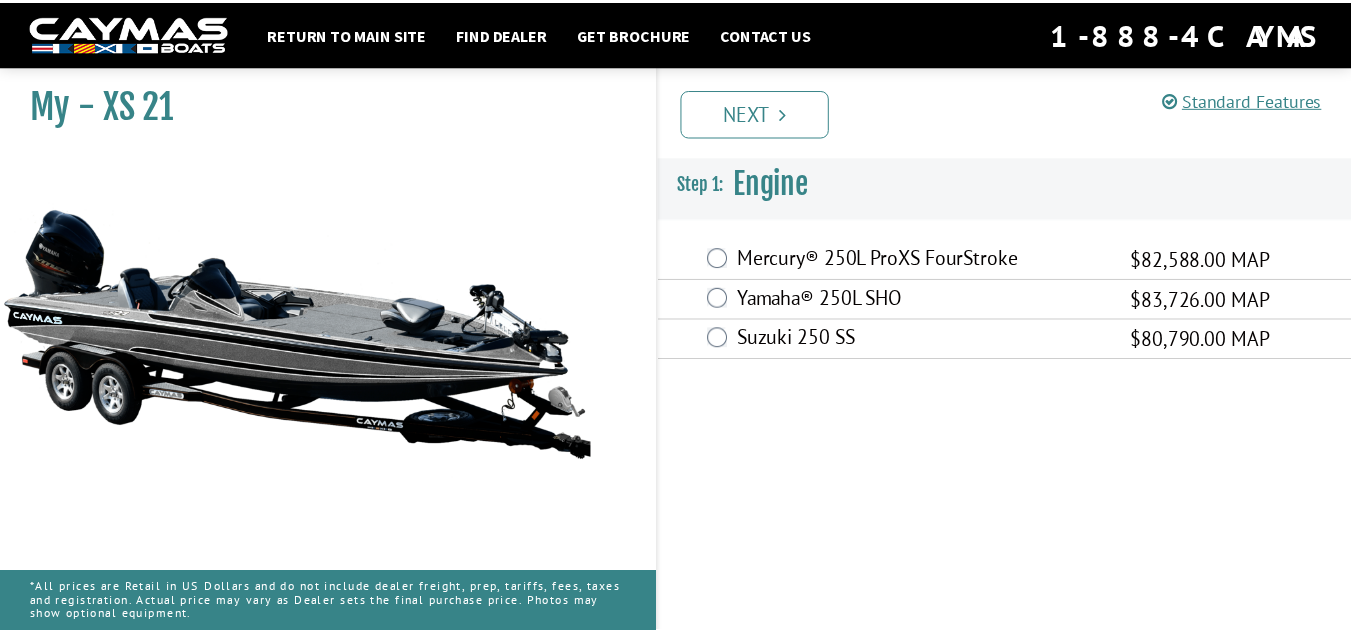 scroll, scrollTop: 0, scrollLeft: 0, axis: both 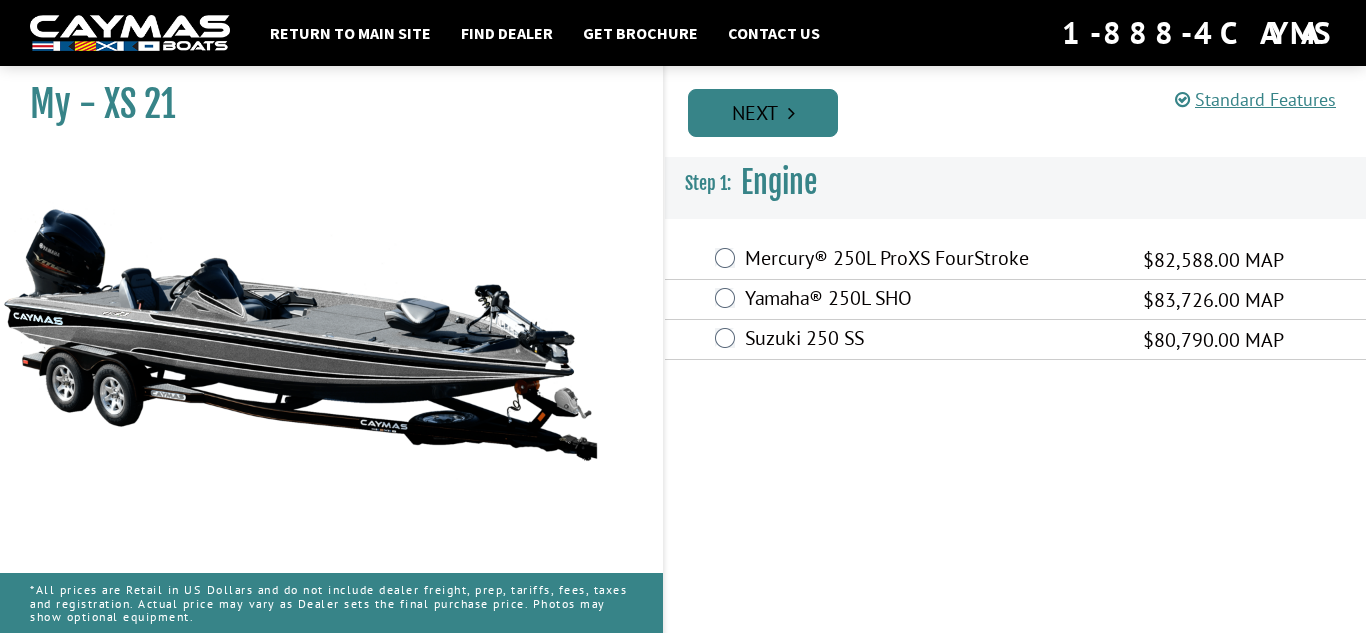 click on "Next" at bounding box center [763, 113] 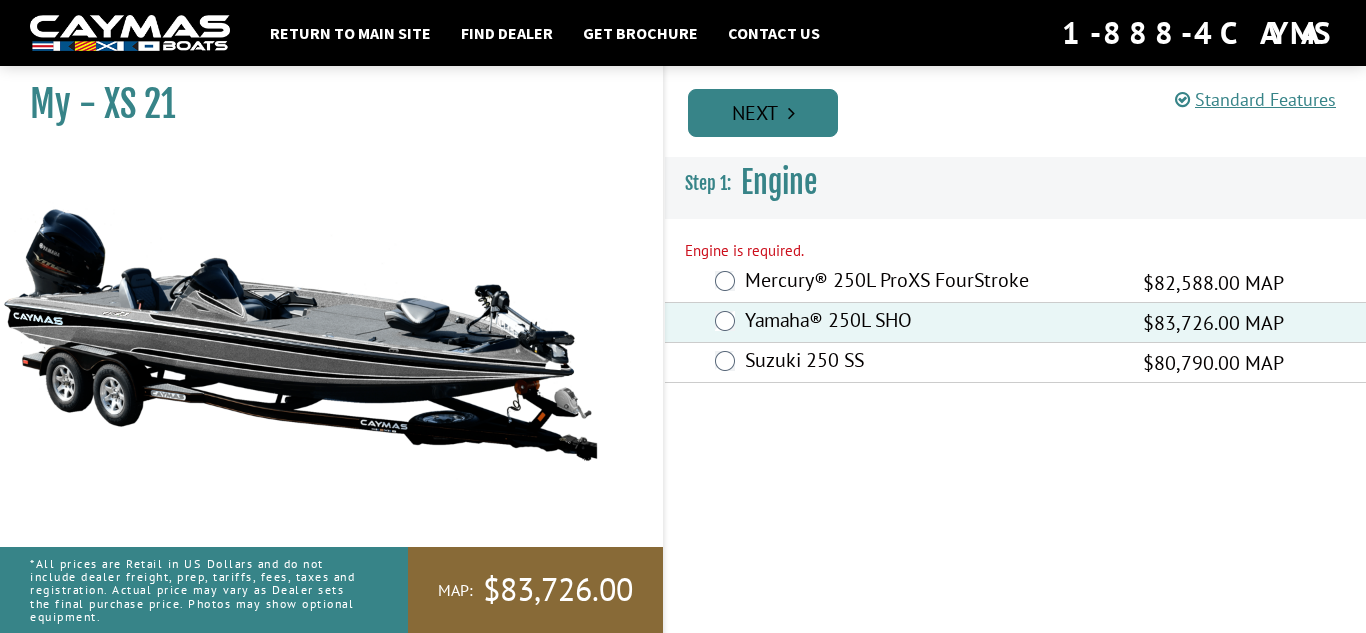 click on "Next" at bounding box center (763, 113) 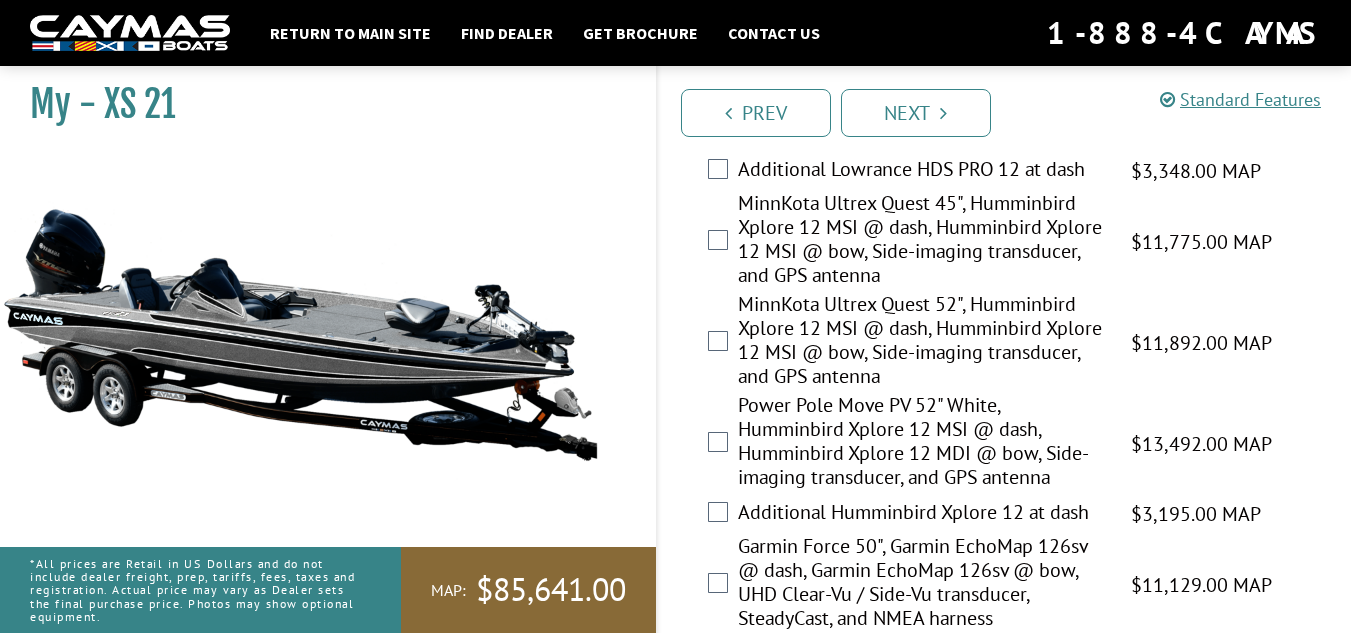 scroll, scrollTop: 587, scrollLeft: 0, axis: vertical 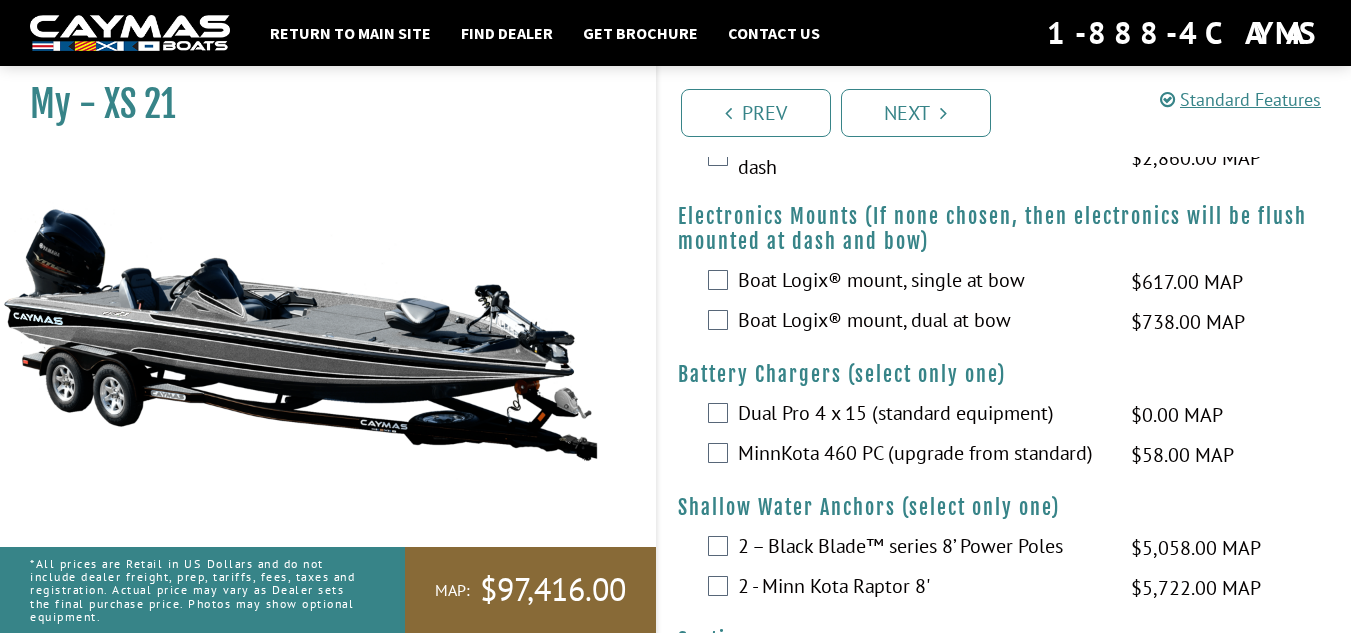 click on "Boat Logix® mount, dual at bow" at bounding box center (922, 322) 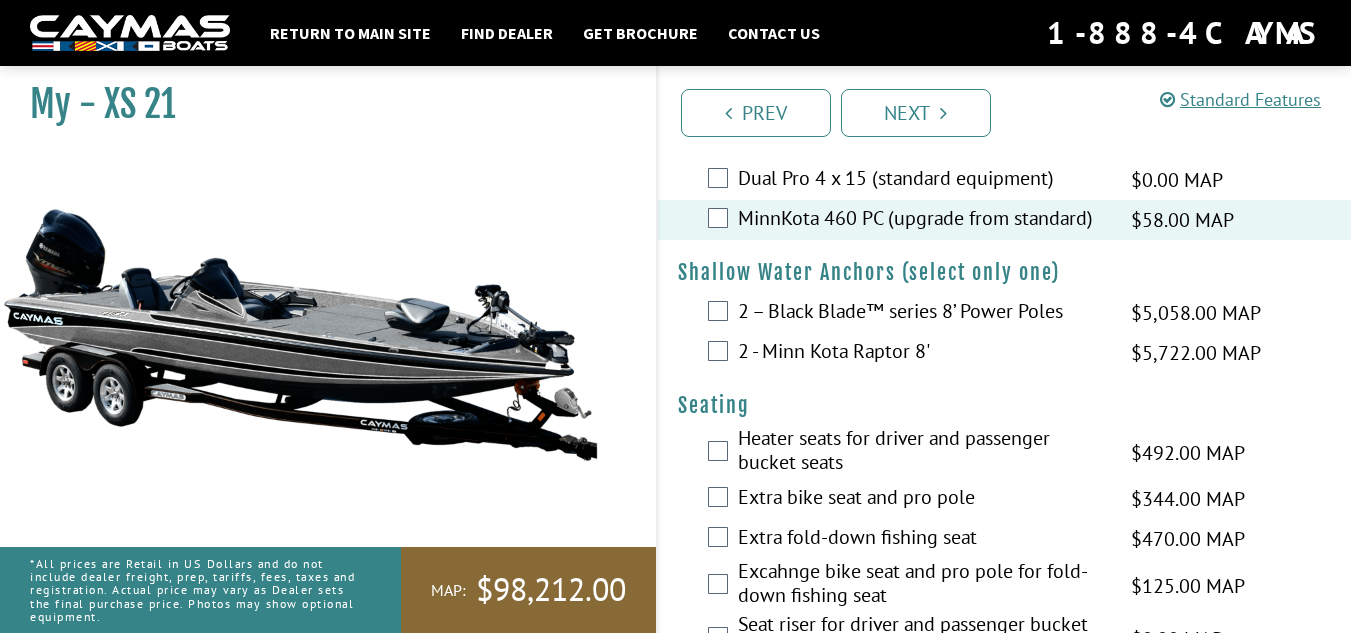 scroll, scrollTop: 1484, scrollLeft: 0, axis: vertical 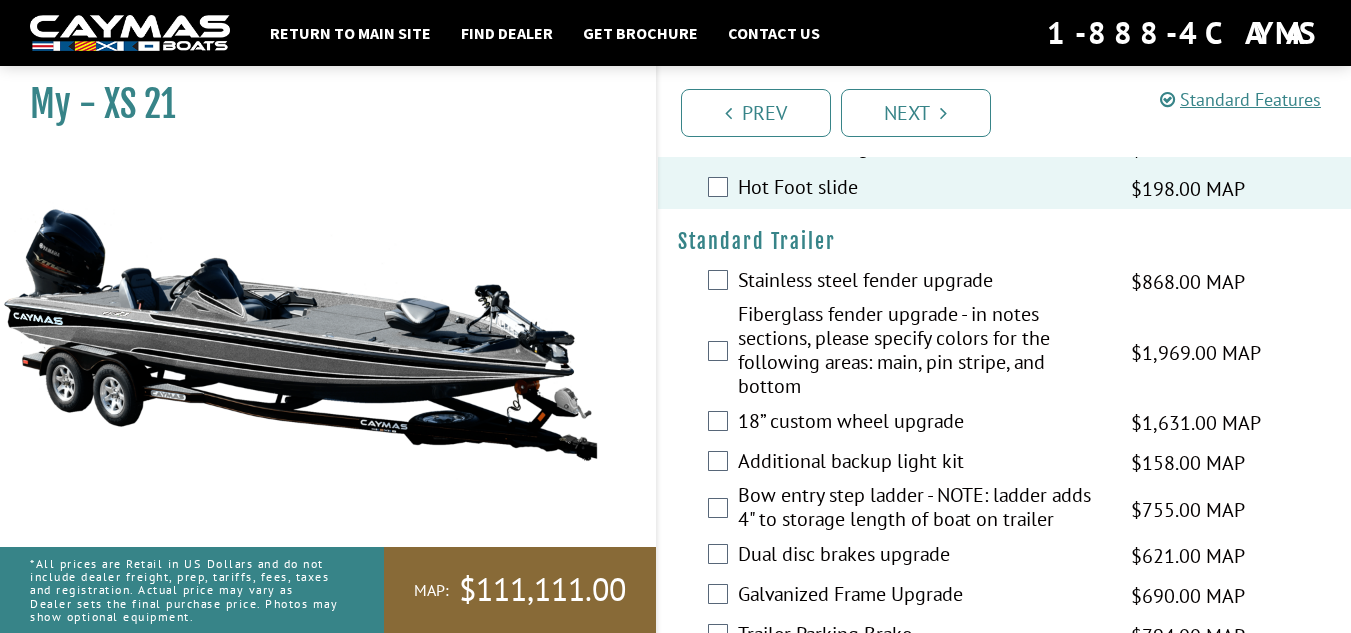 click on "Additional backup light kit
$158.00 MAP
$187.00 MSRP" at bounding box center (1005, 463) 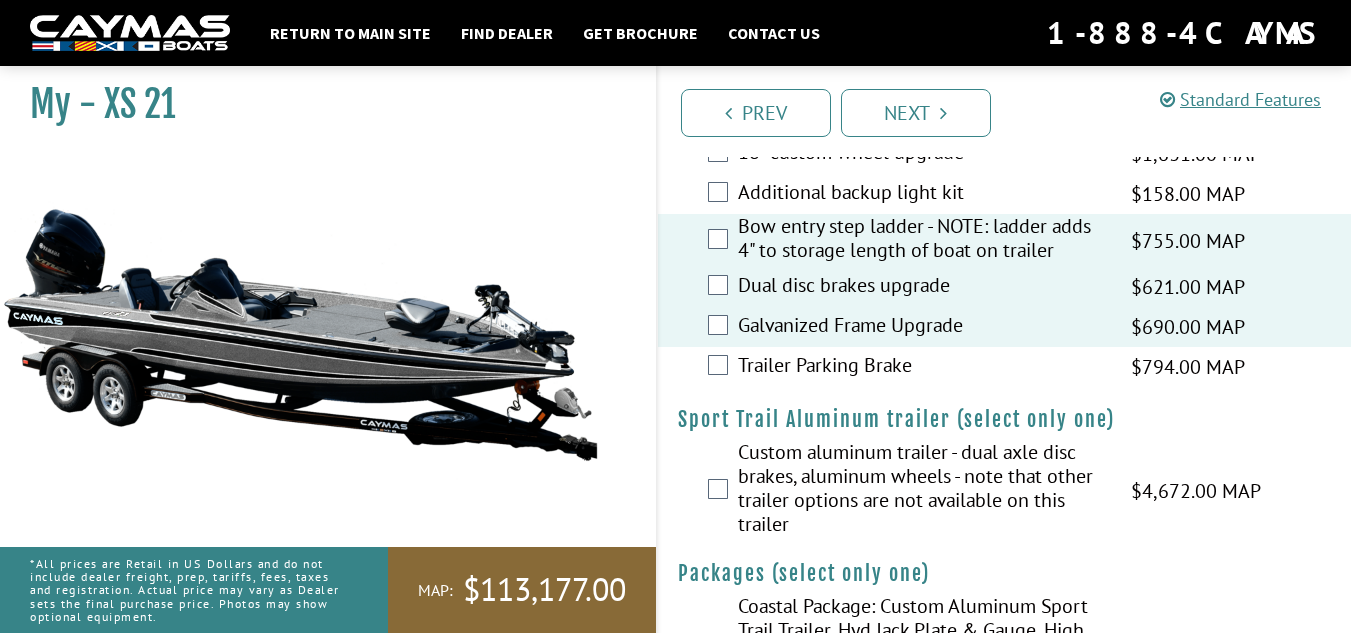 scroll, scrollTop: 3454, scrollLeft: 0, axis: vertical 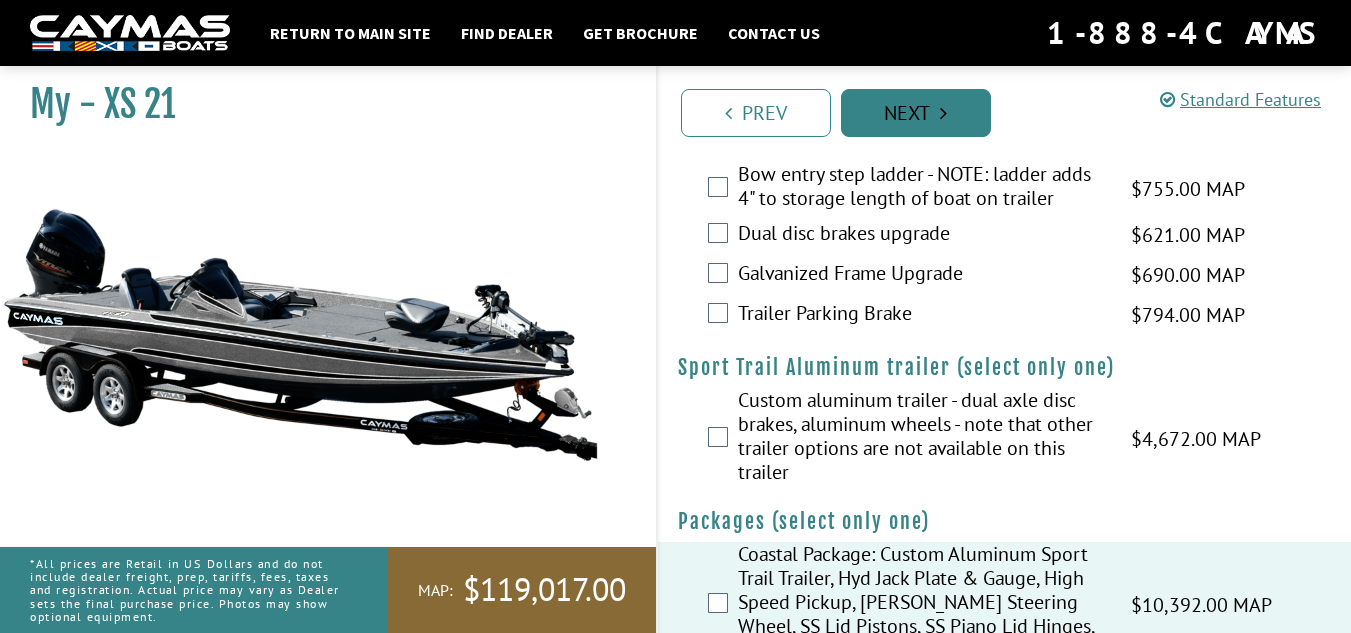 click on "Next" at bounding box center [916, 113] 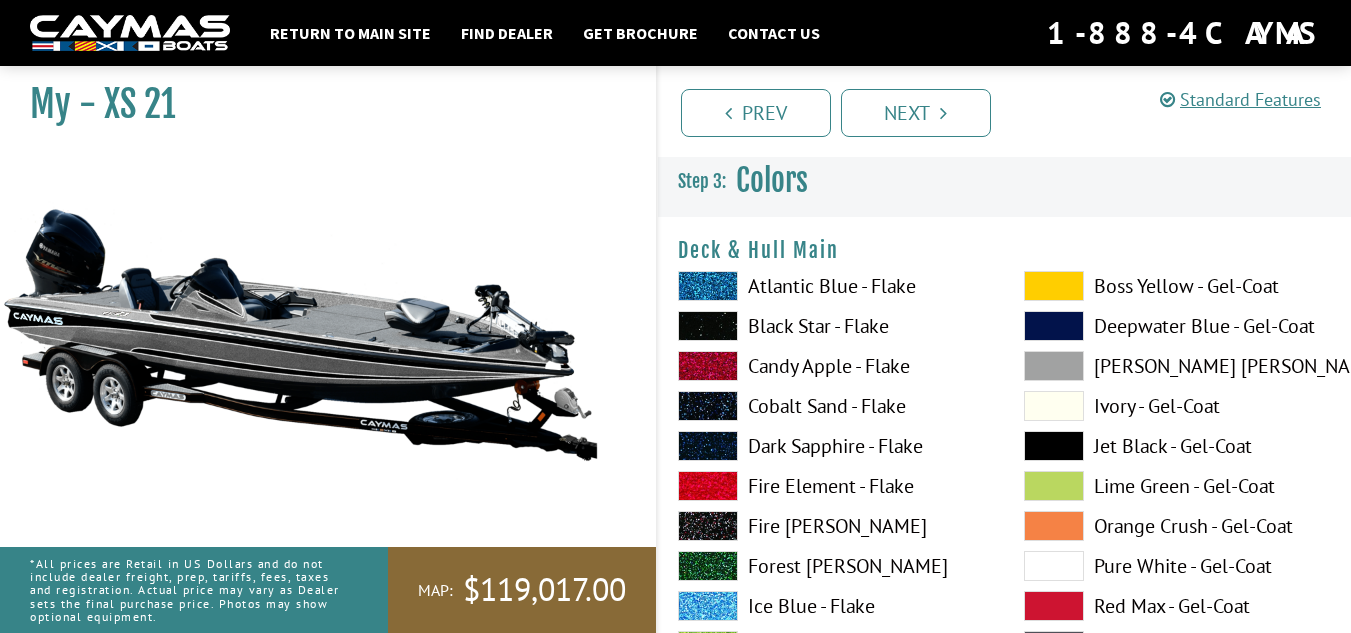 click at bounding box center (708, 286) 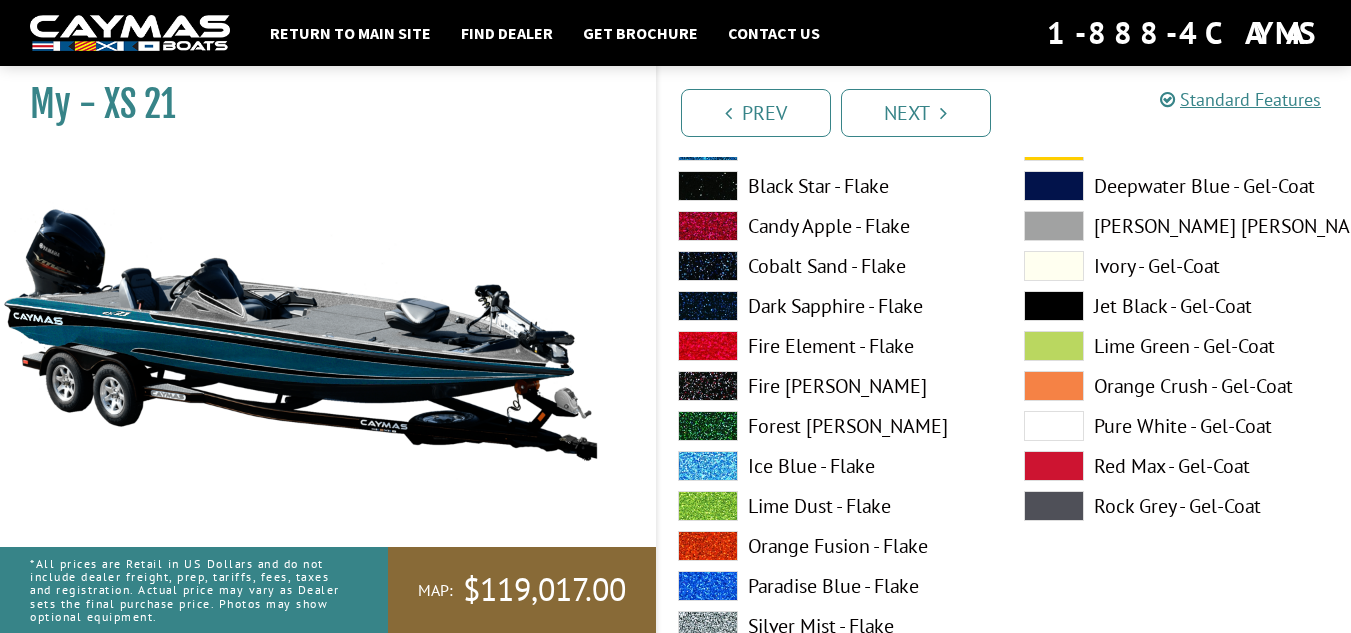 scroll, scrollTop: 1004, scrollLeft: 0, axis: vertical 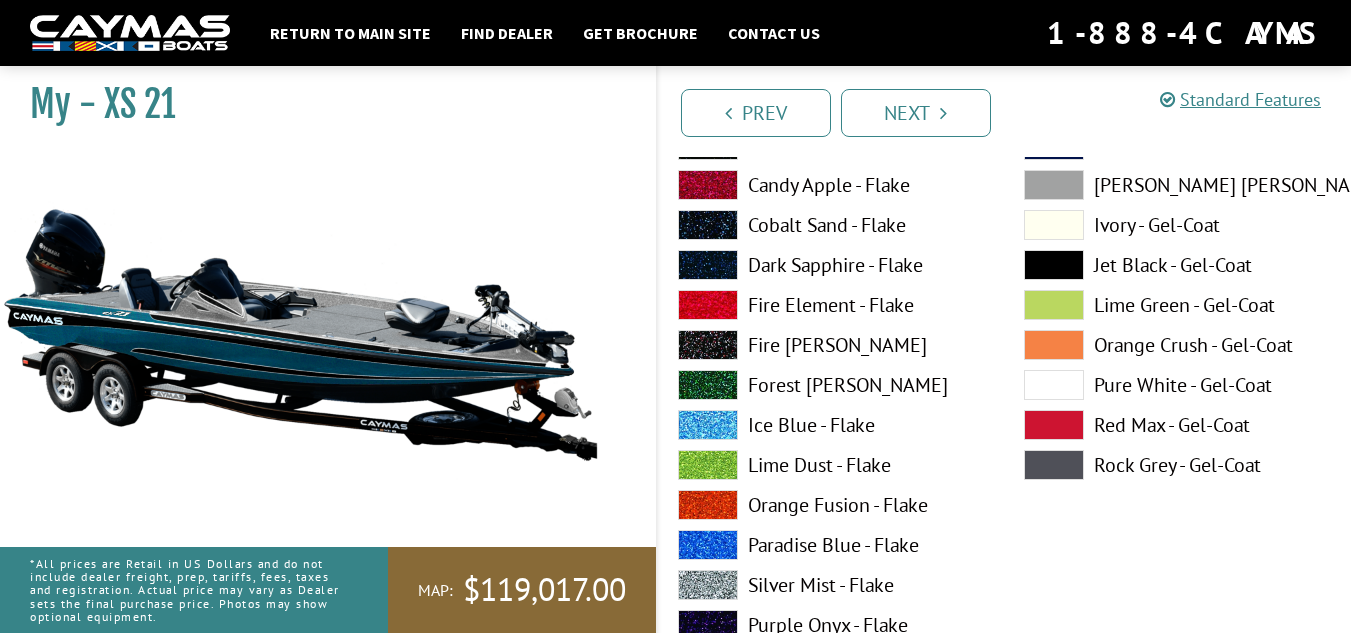 click at bounding box center (1054, 385) 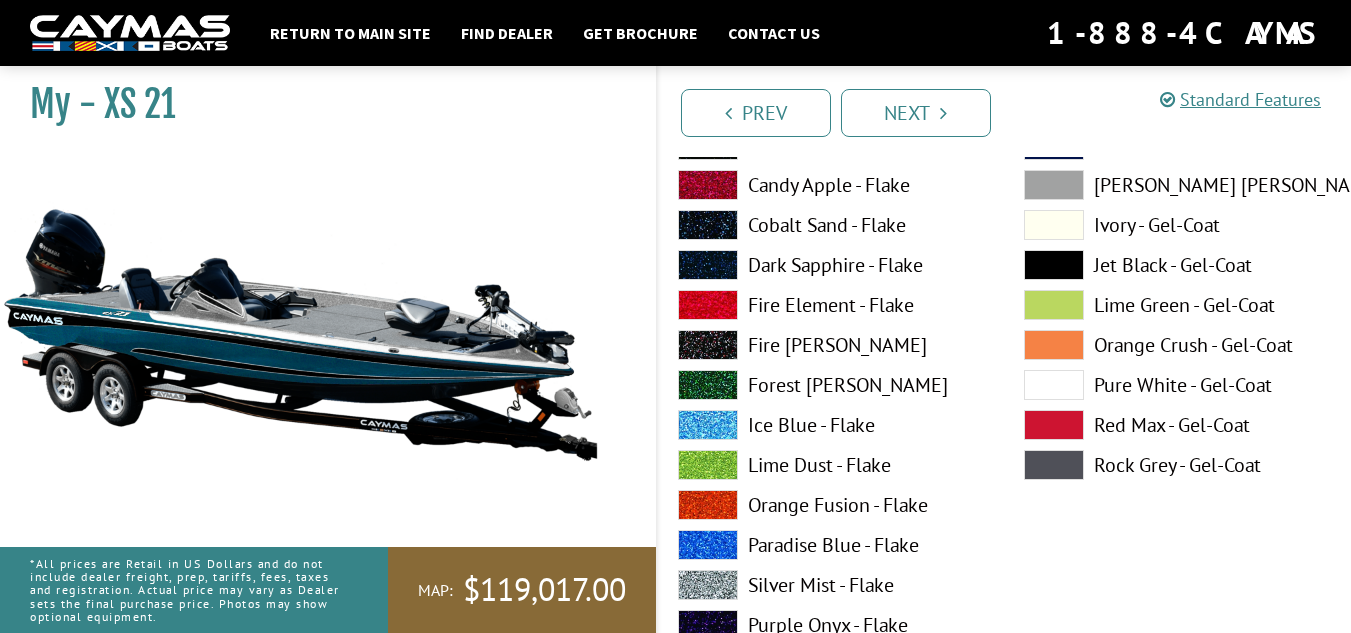 click at bounding box center [1054, 385] 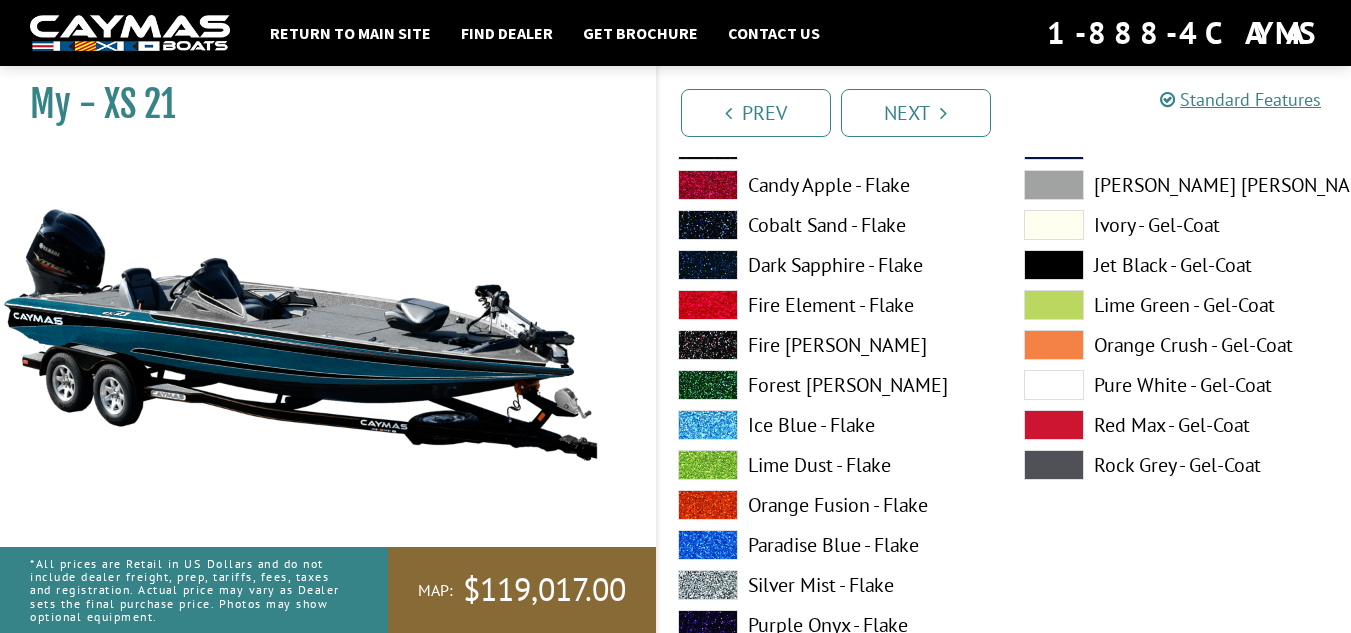 click at bounding box center (1054, 385) 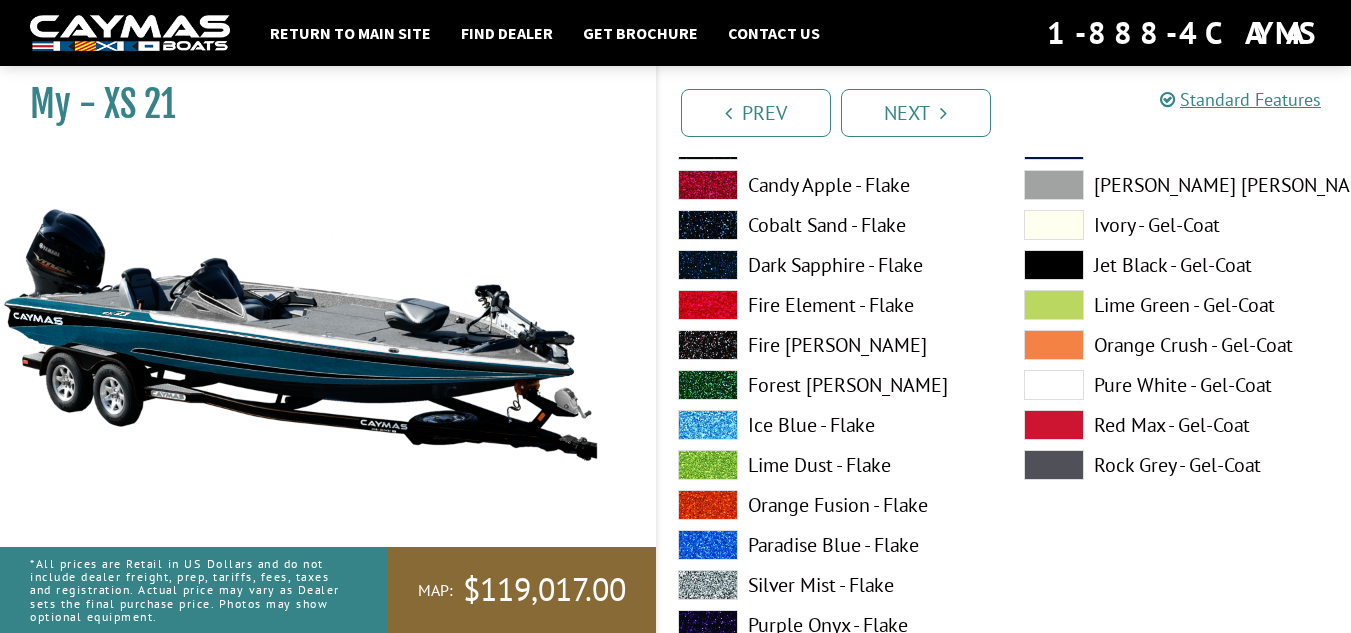 click at bounding box center (1054, 385) 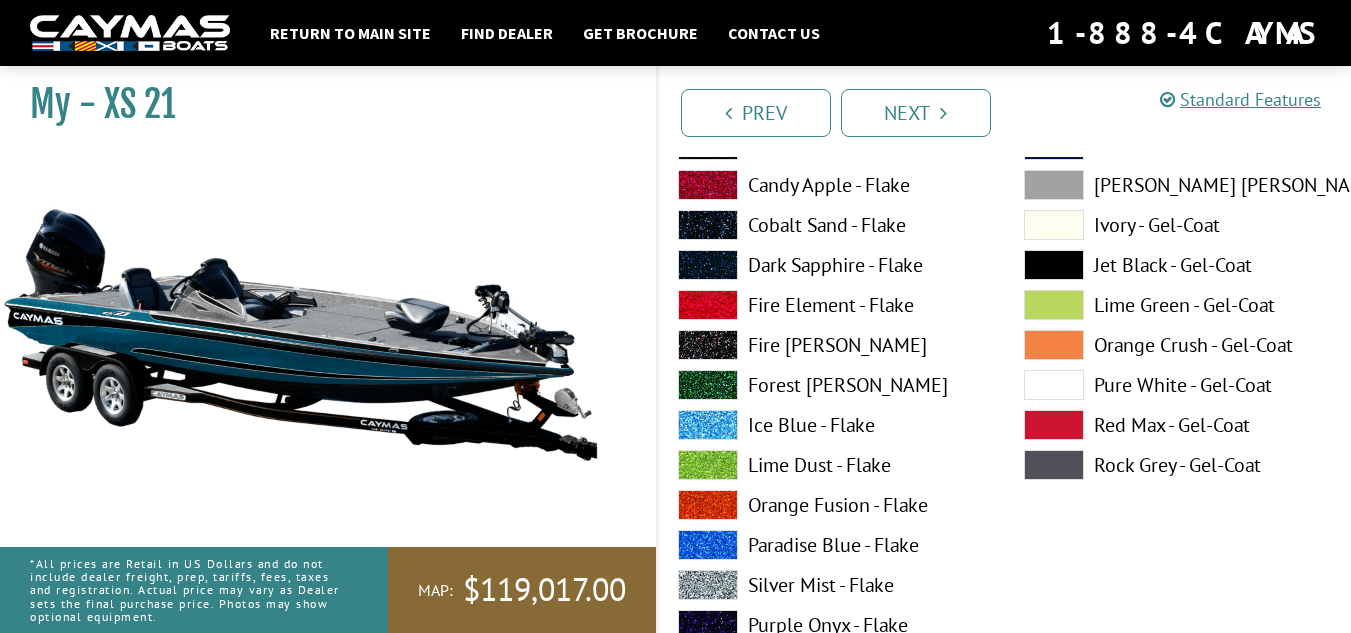 click at bounding box center [708, 585] 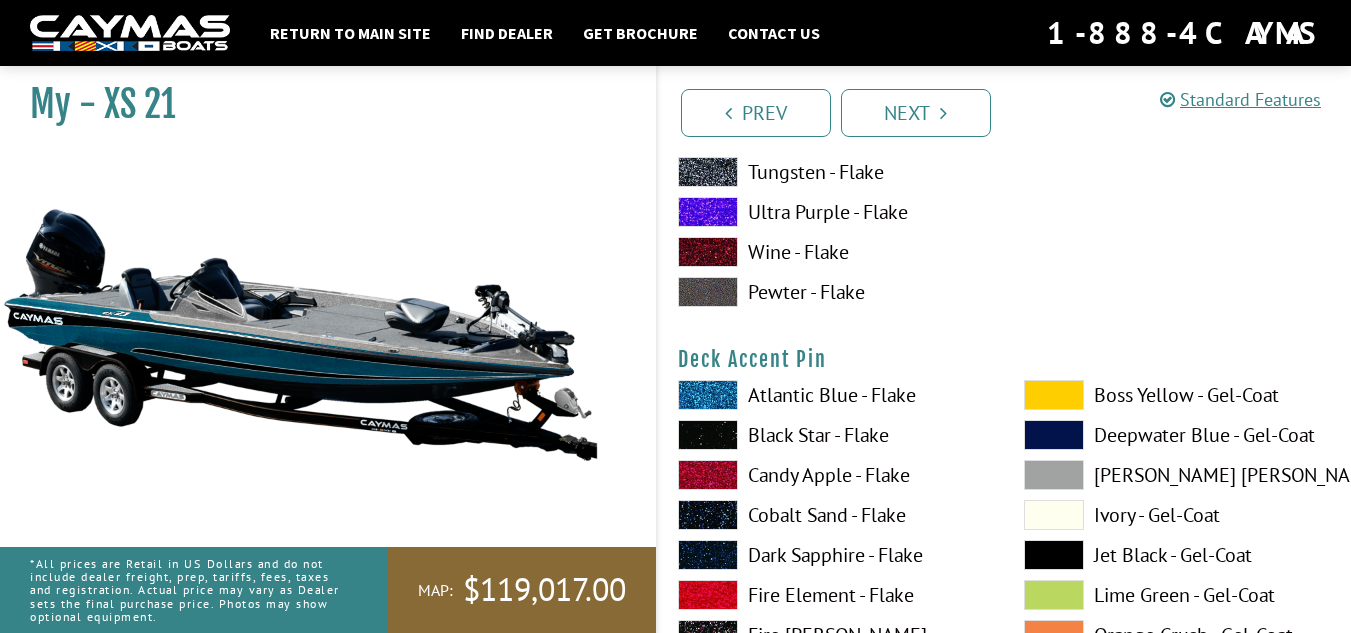 scroll, scrollTop: 1619, scrollLeft: 0, axis: vertical 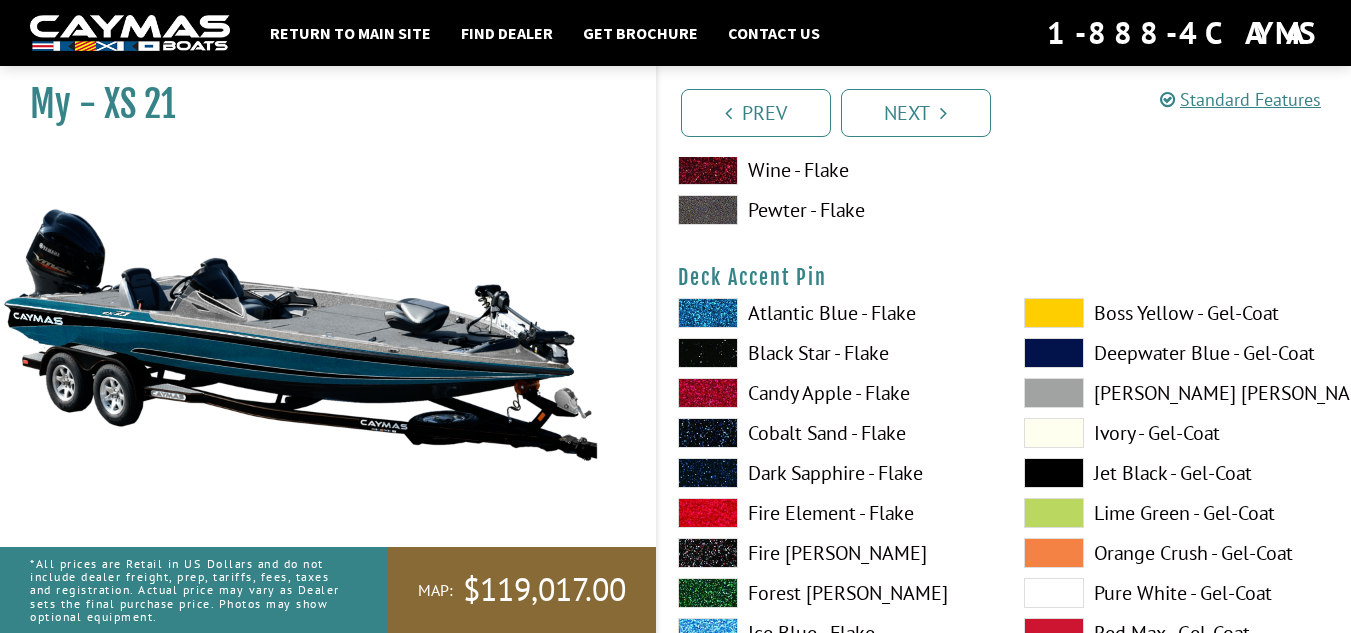 click at bounding box center (1054, 313) 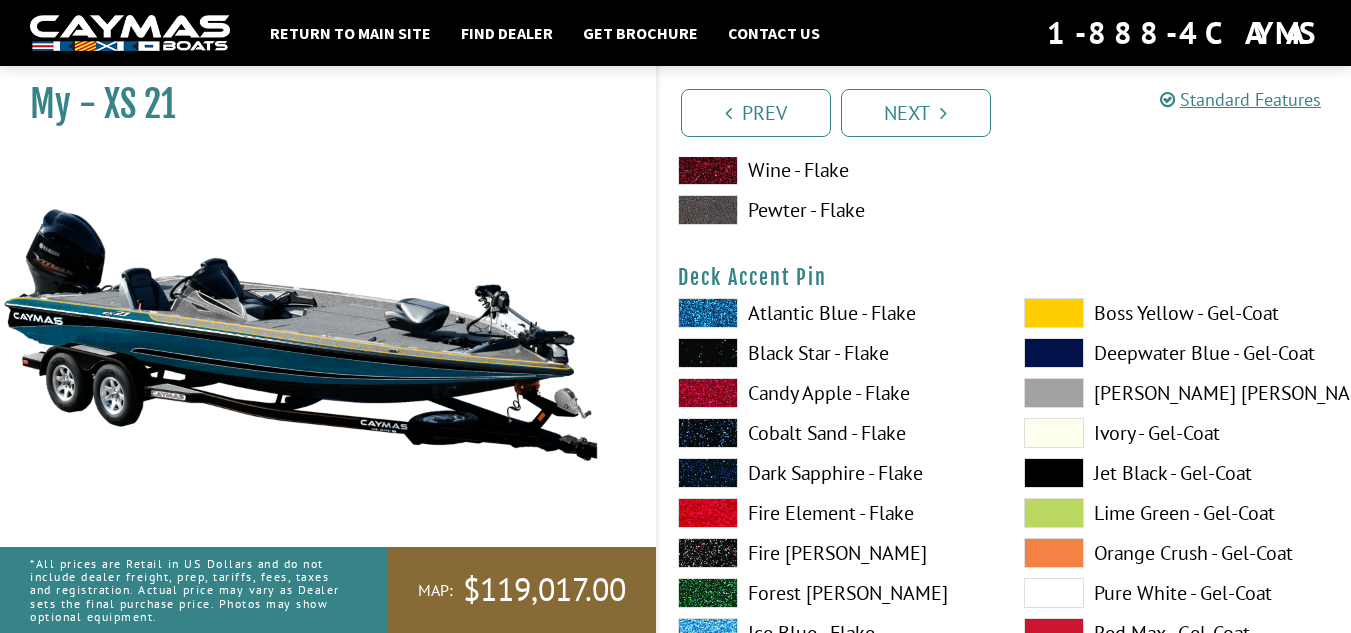 click at bounding box center (1054, 313) 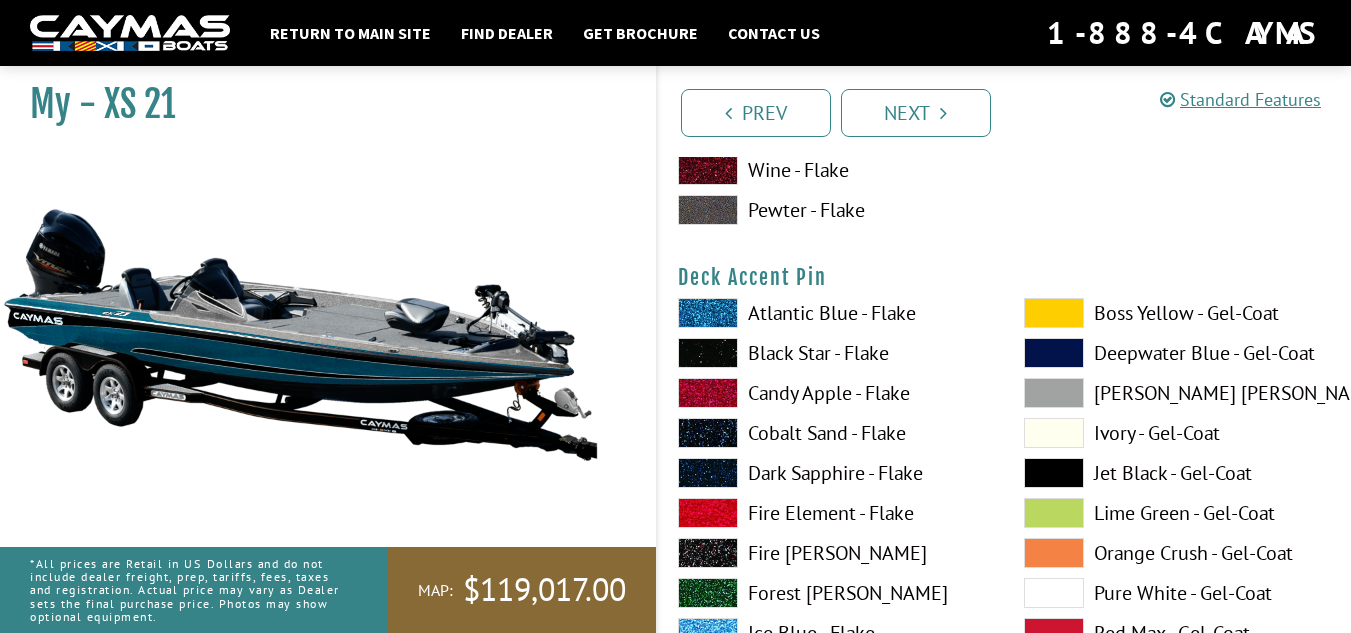 click at bounding box center (1054, 433) 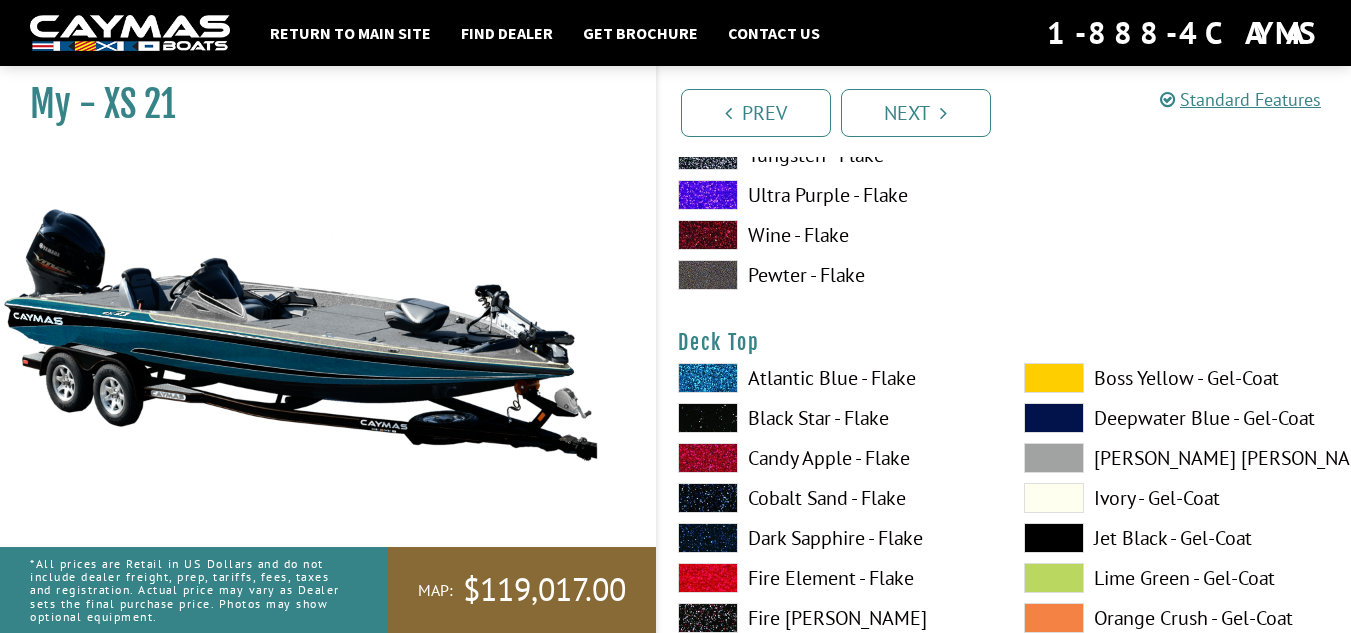 scroll, scrollTop: 2336, scrollLeft: 0, axis: vertical 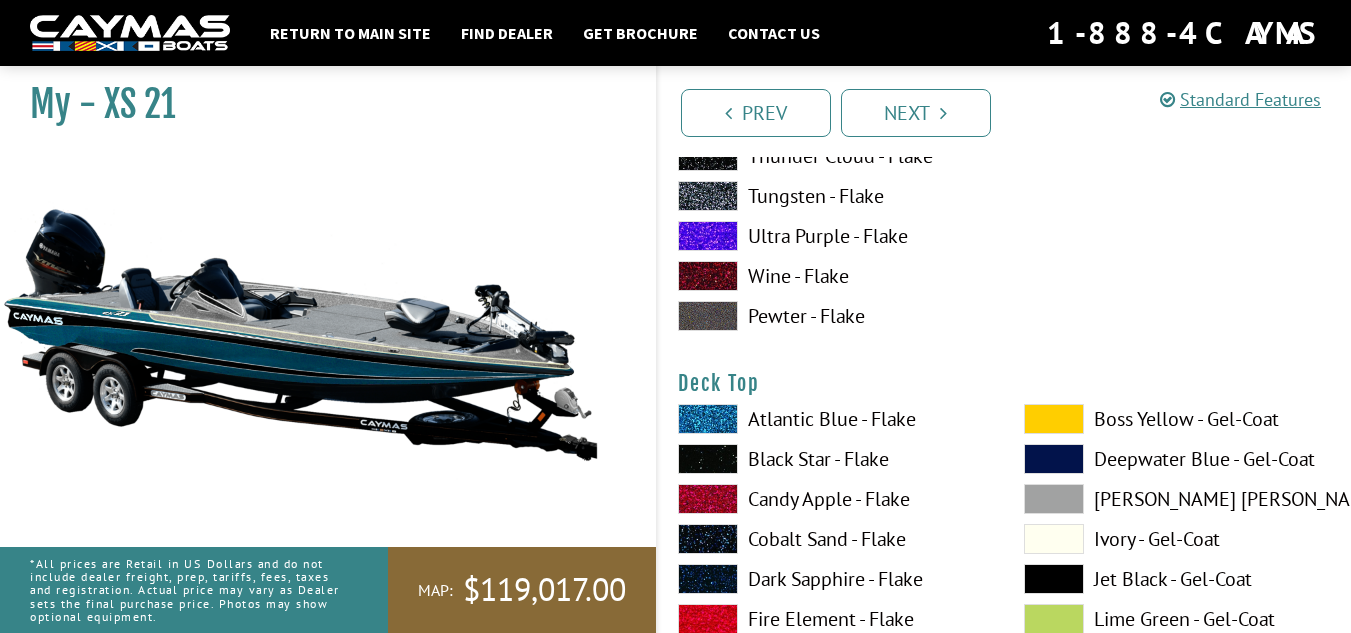 click at bounding box center (1054, 419) 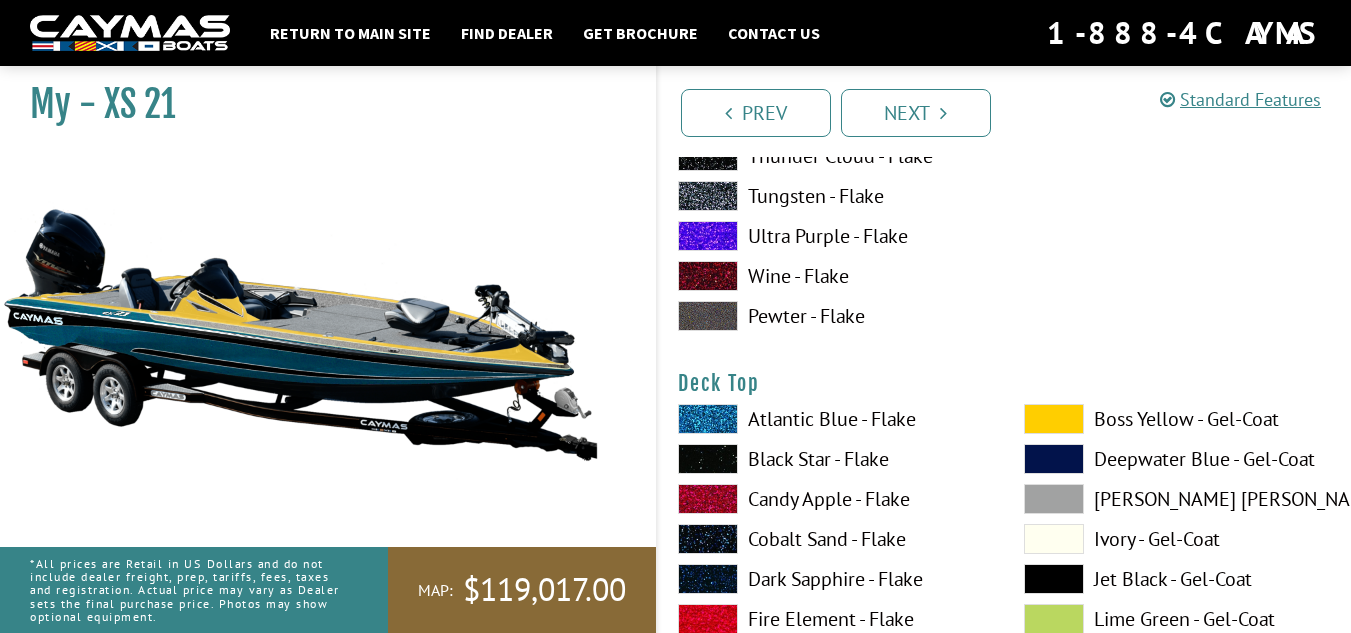 click at bounding box center [1054, 419] 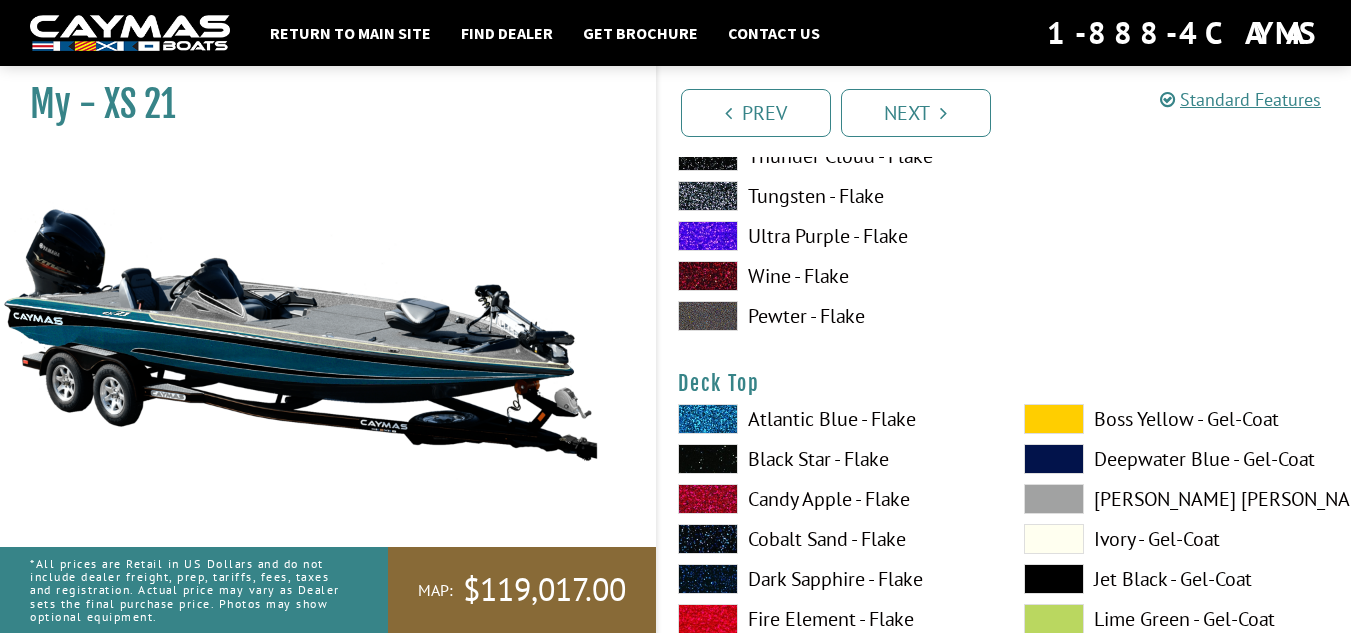 click at bounding box center [708, 419] 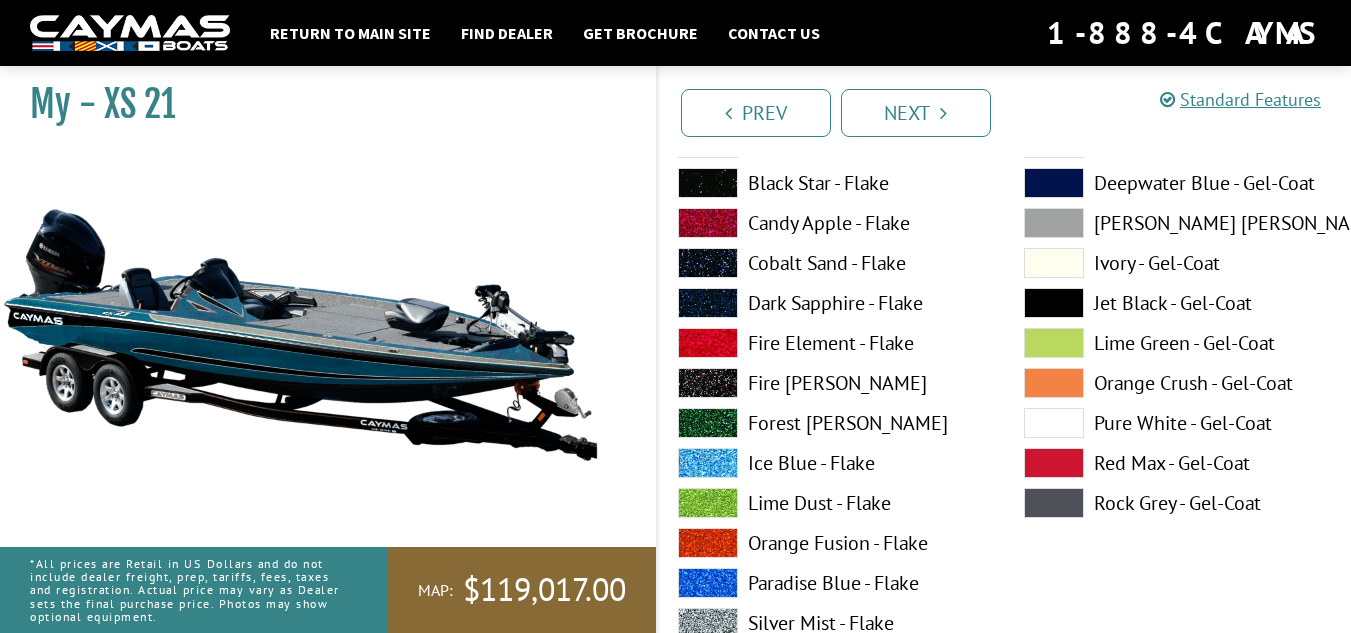 scroll, scrollTop: 164, scrollLeft: 0, axis: vertical 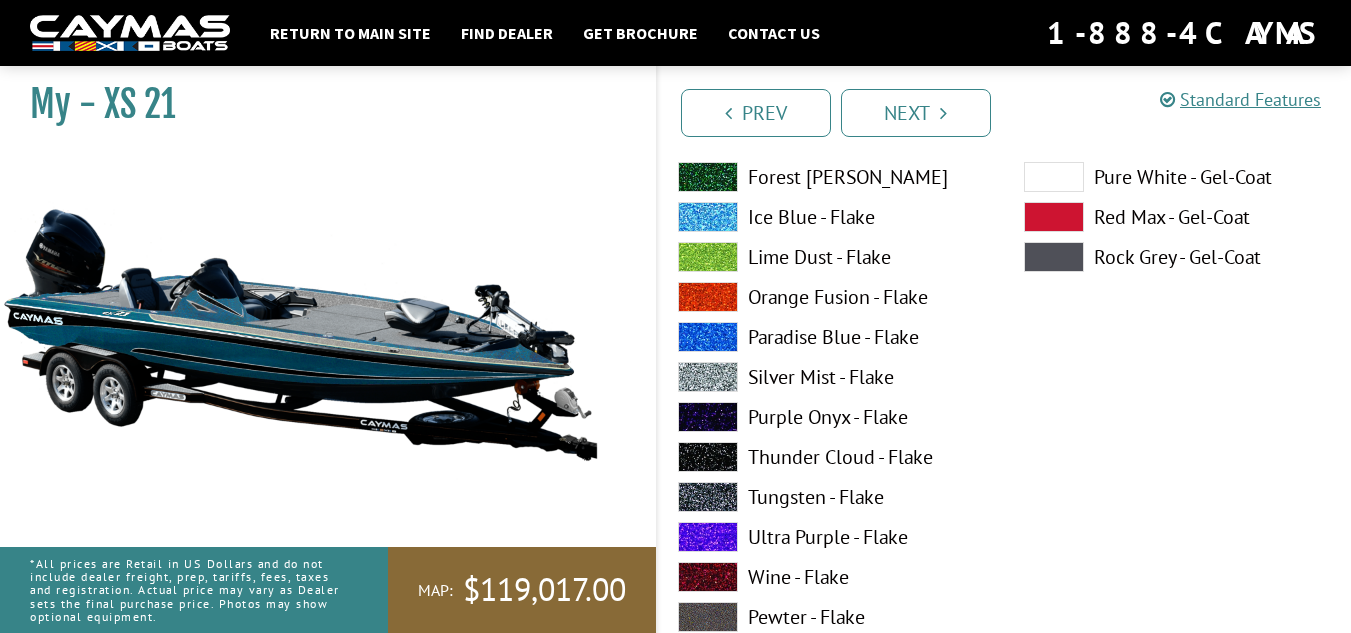 click at bounding box center [708, 337] 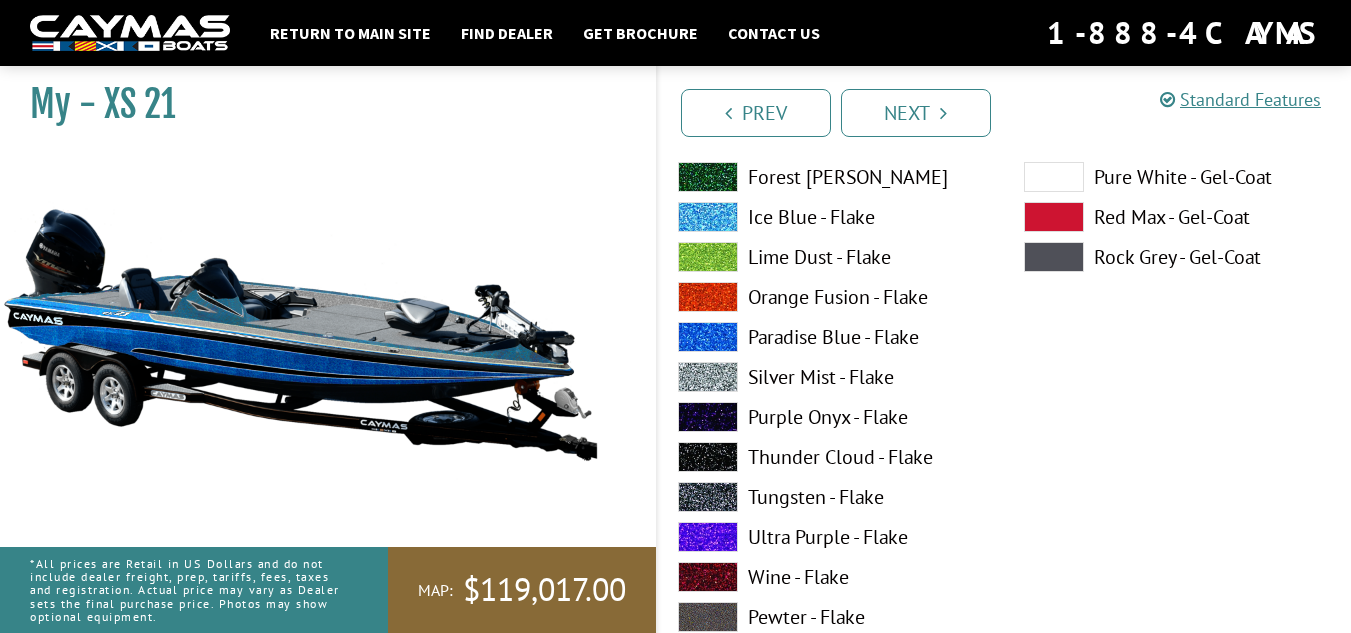 click at bounding box center [708, 337] 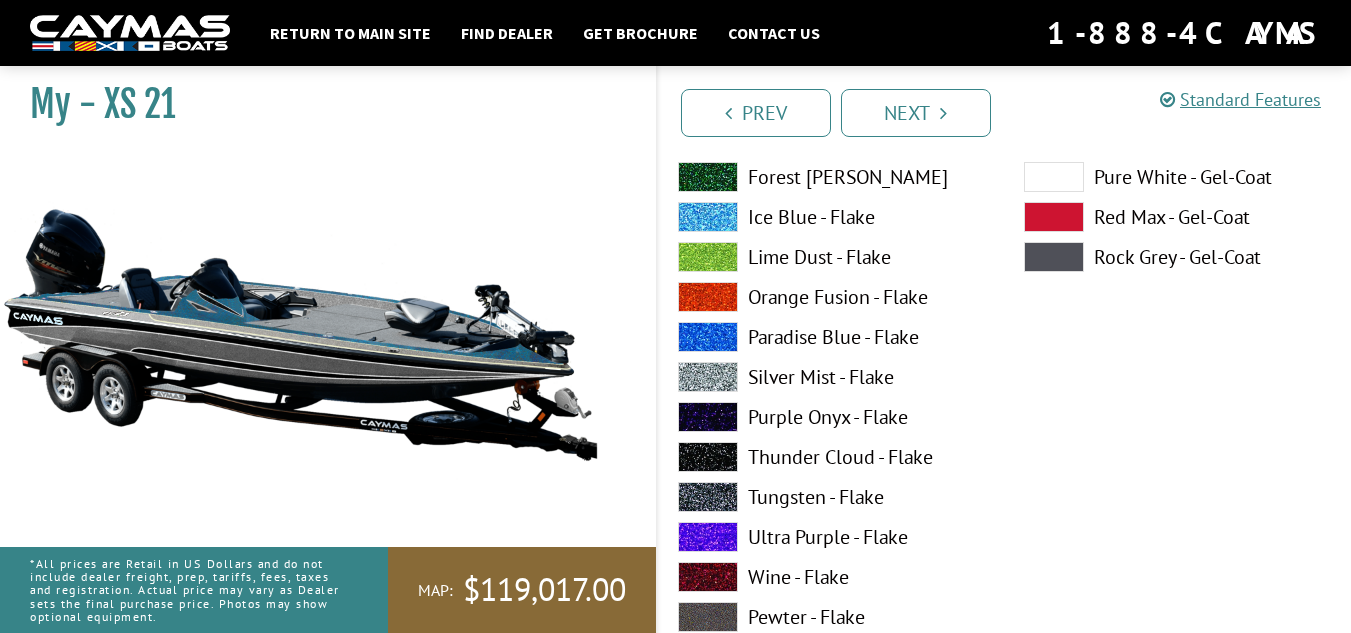 click at bounding box center [708, 337] 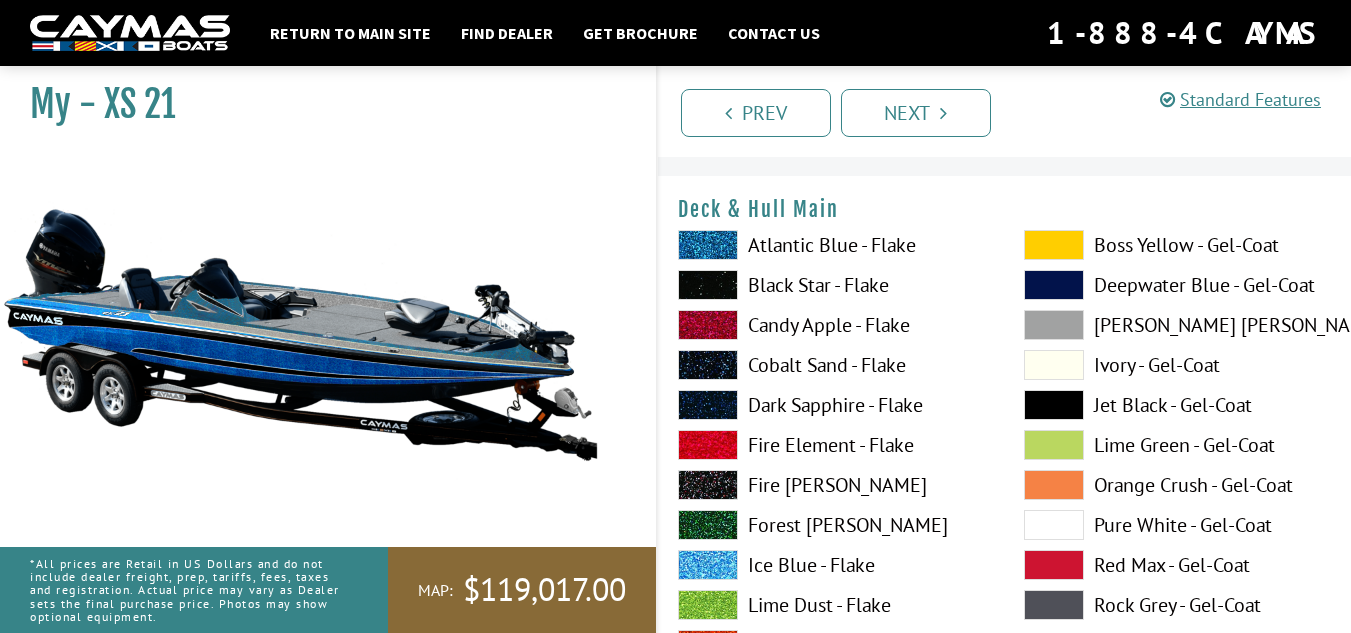 scroll, scrollTop: 0, scrollLeft: 0, axis: both 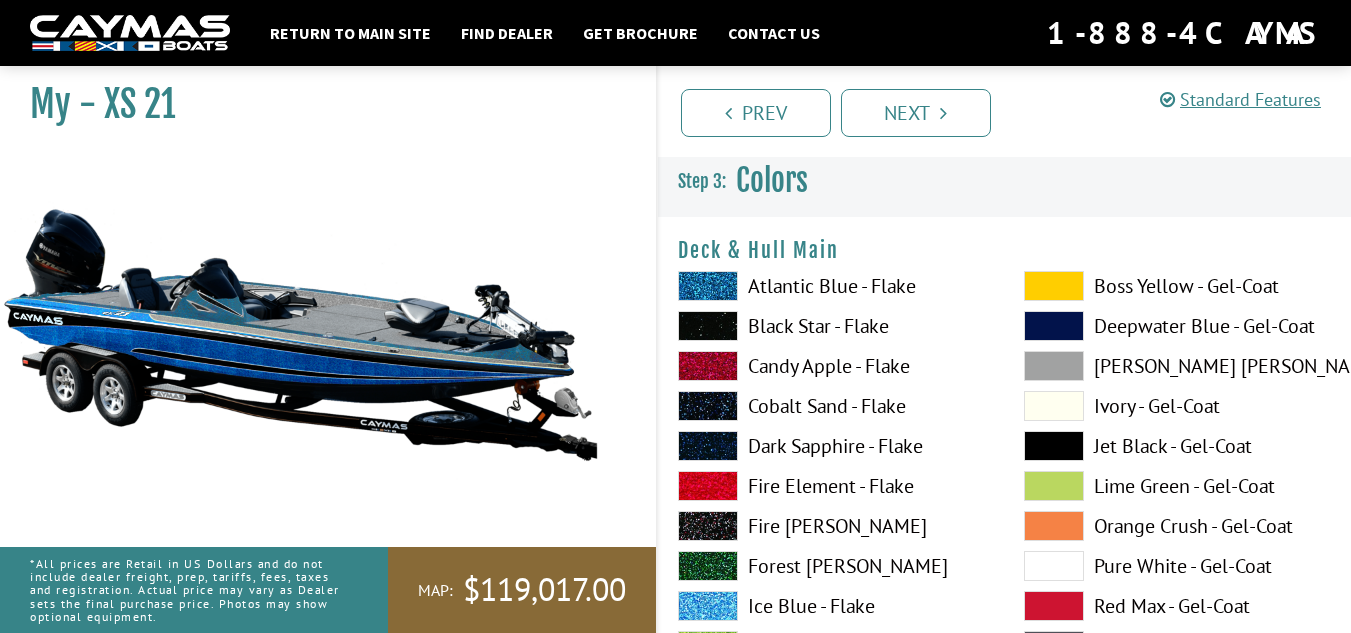 click at bounding box center (1054, 326) 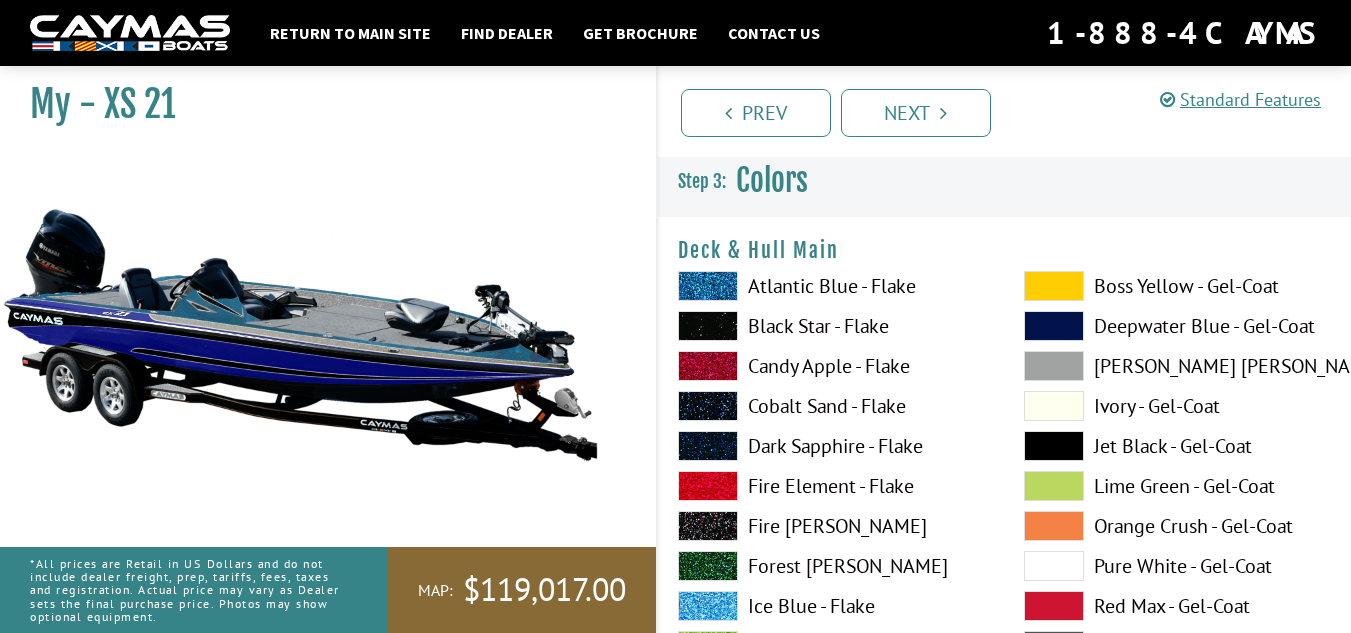click at bounding box center (1054, 326) 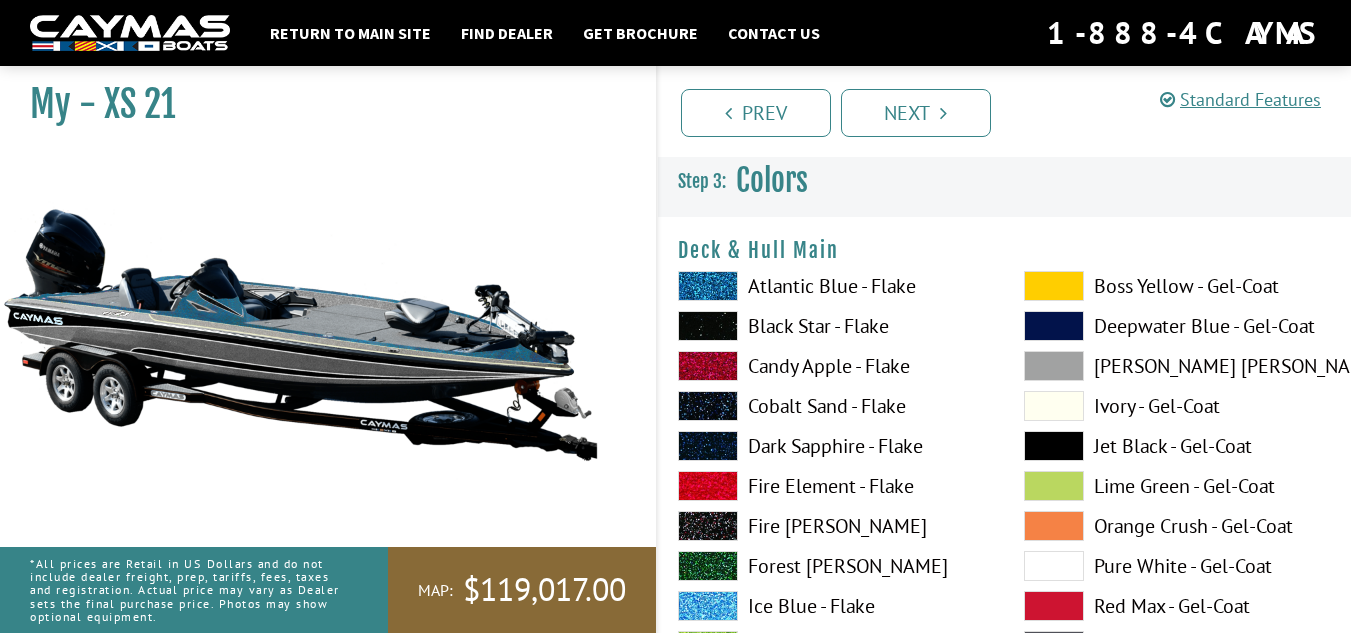 click at bounding box center (708, 606) 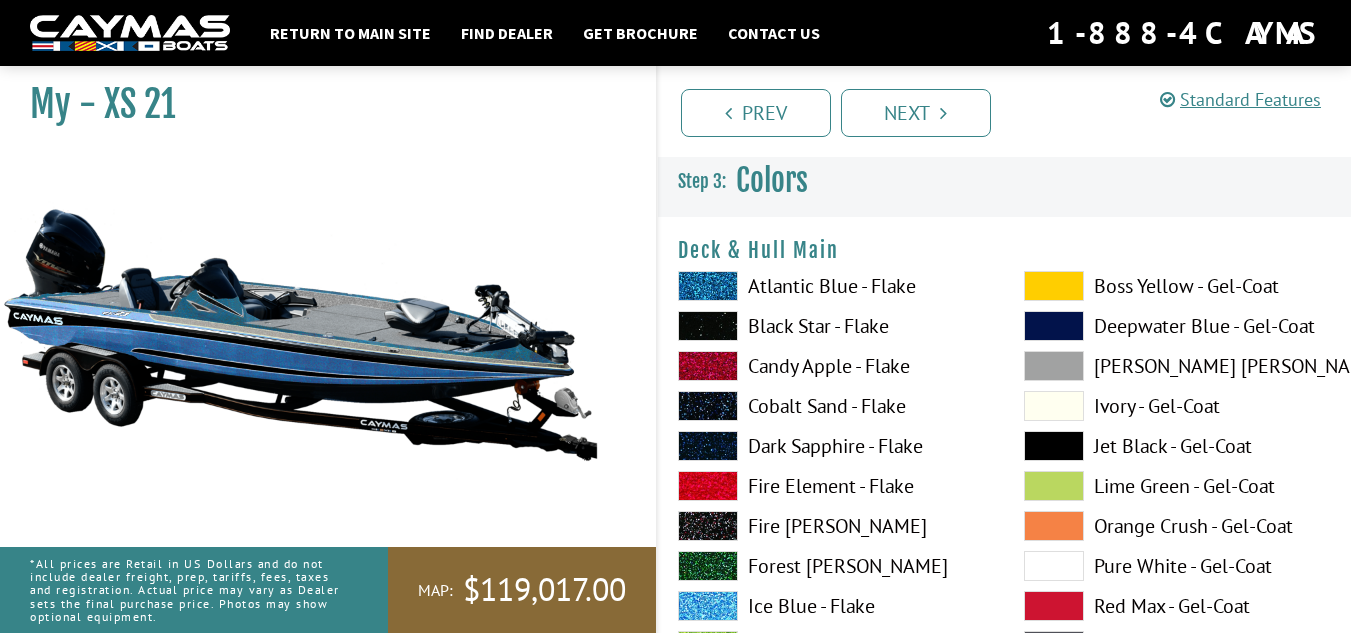 click at bounding box center [708, 286] 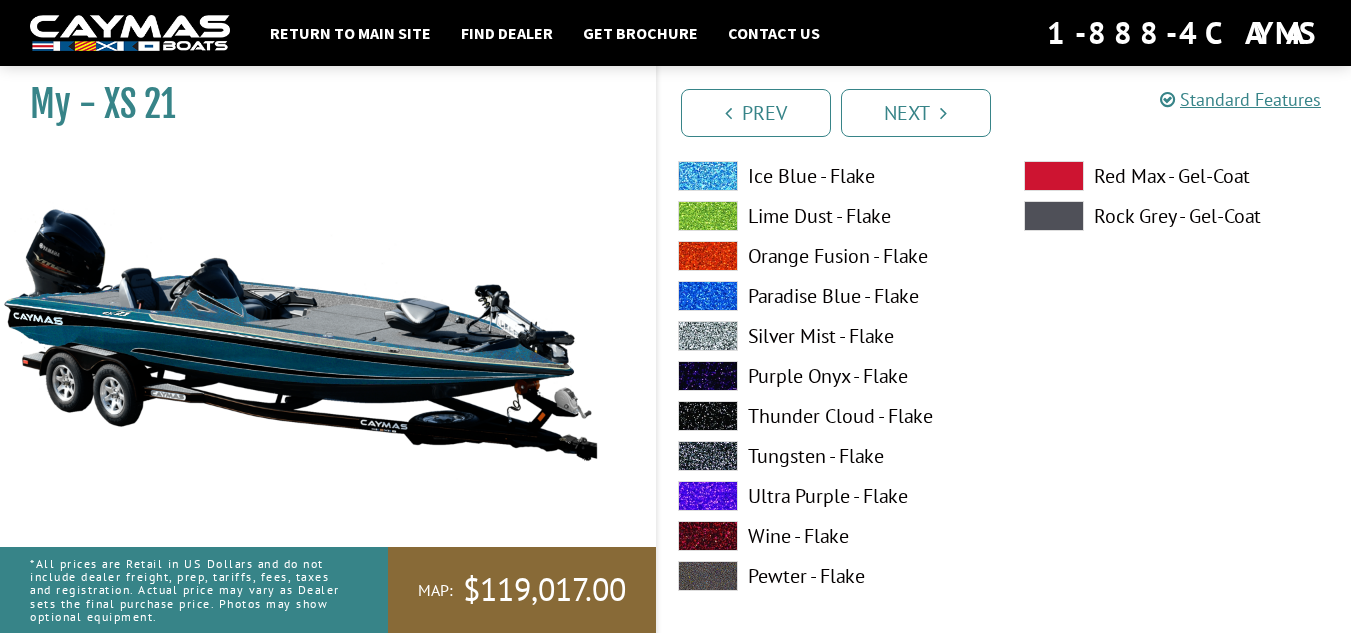 scroll, scrollTop: 471, scrollLeft: 0, axis: vertical 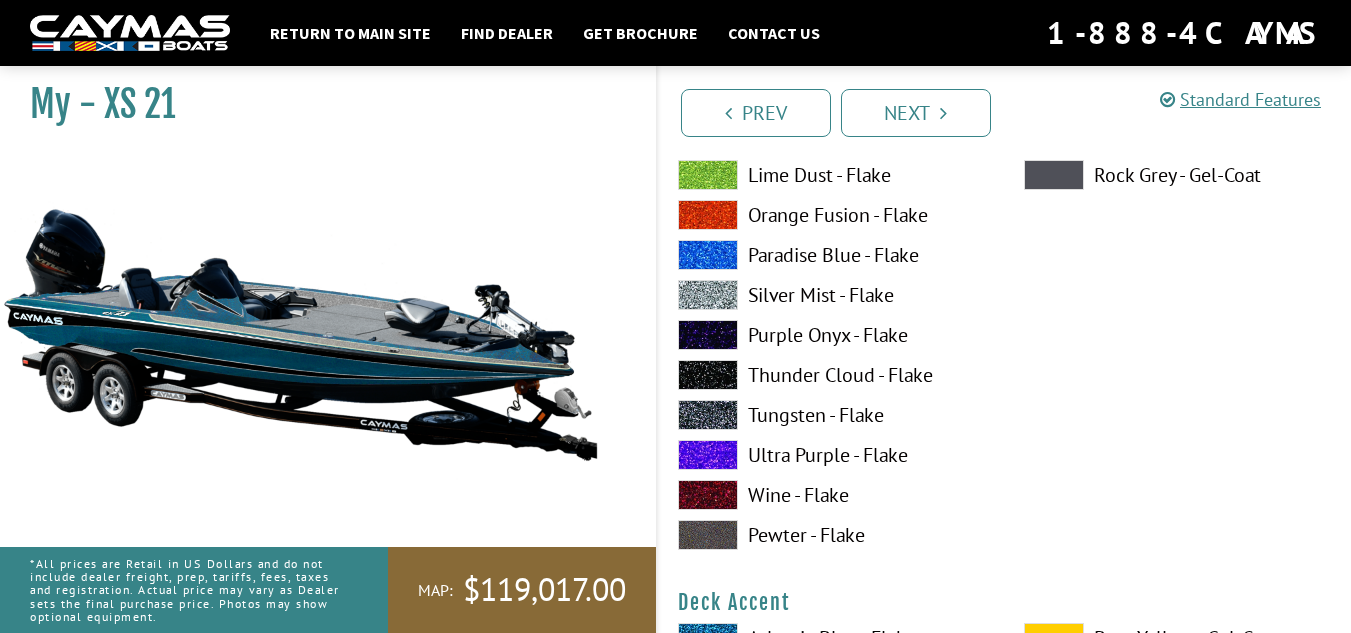 click at bounding box center (708, 255) 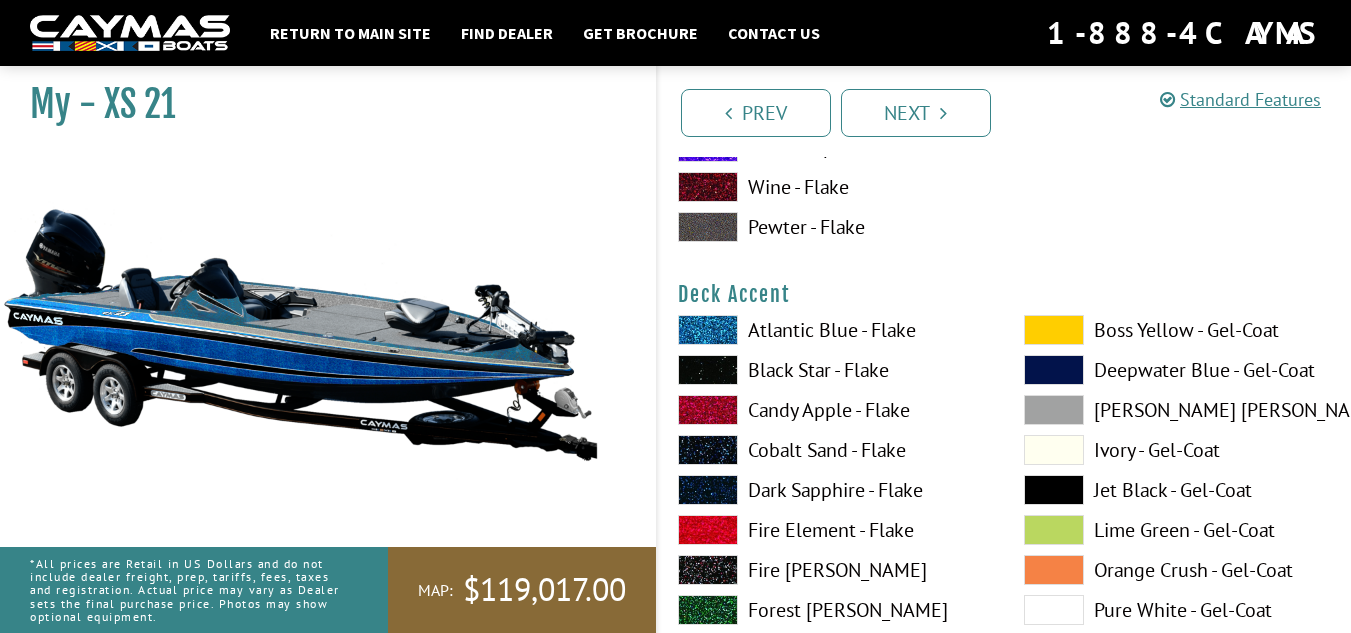 scroll, scrollTop: 799, scrollLeft: 0, axis: vertical 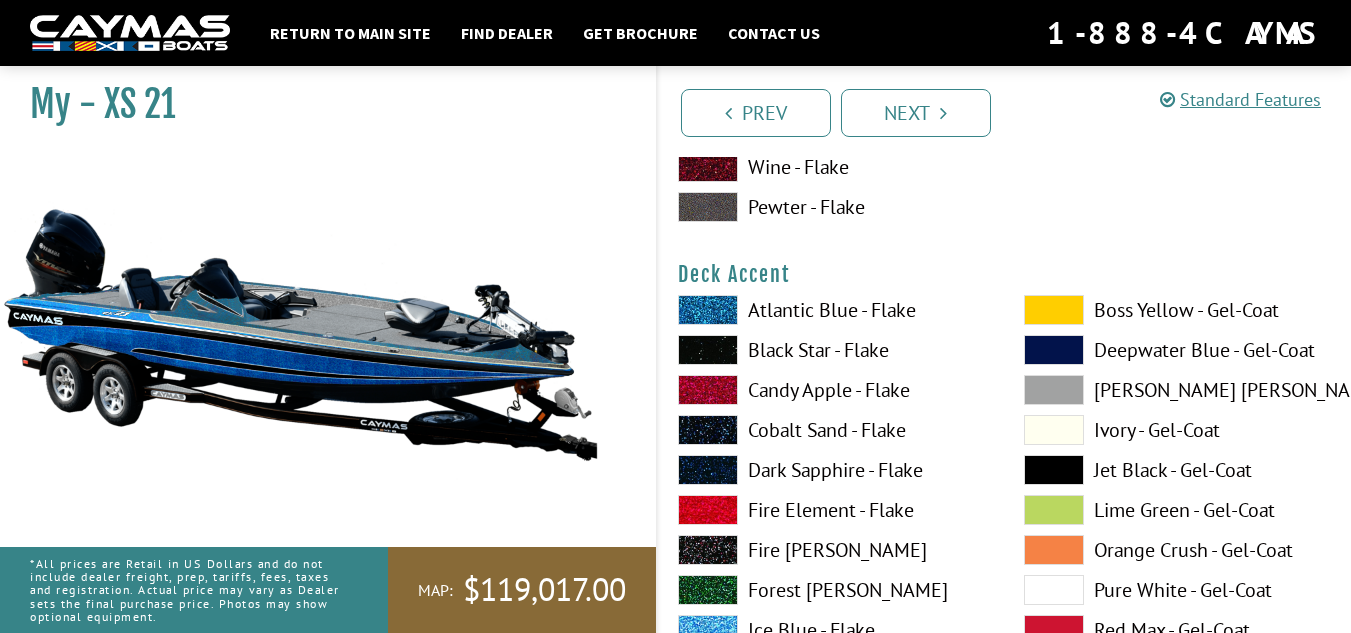 click at bounding box center (1054, 310) 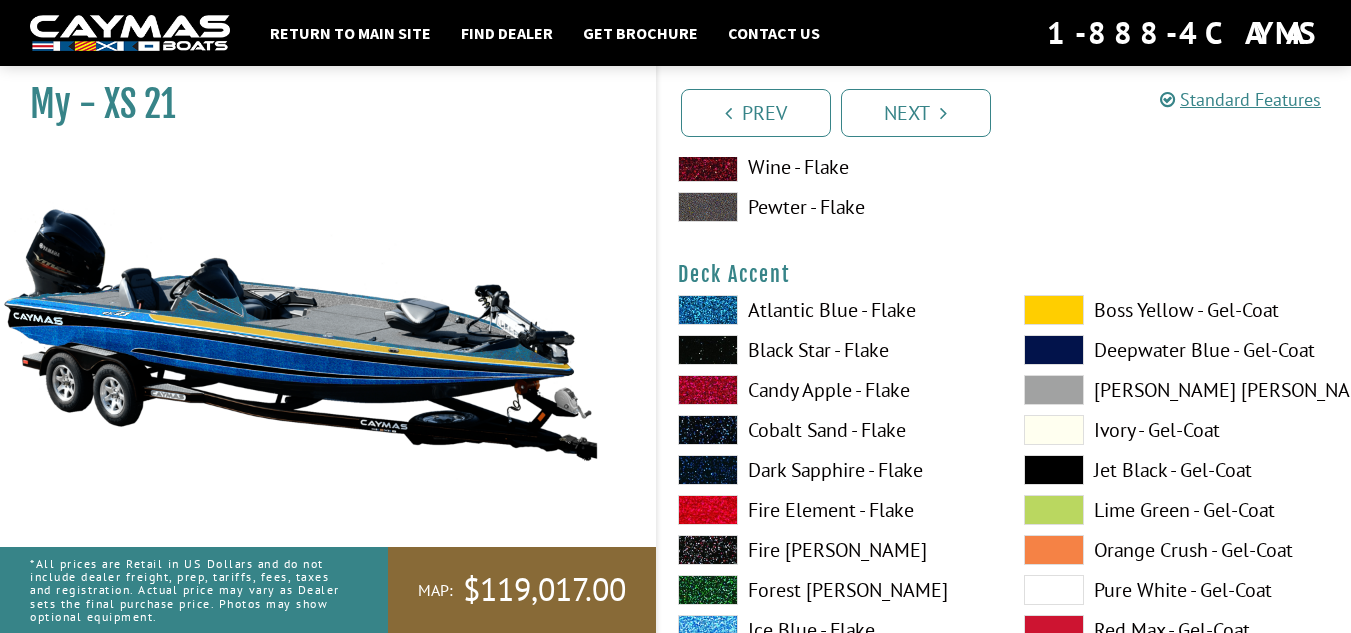 click at bounding box center (1054, 350) 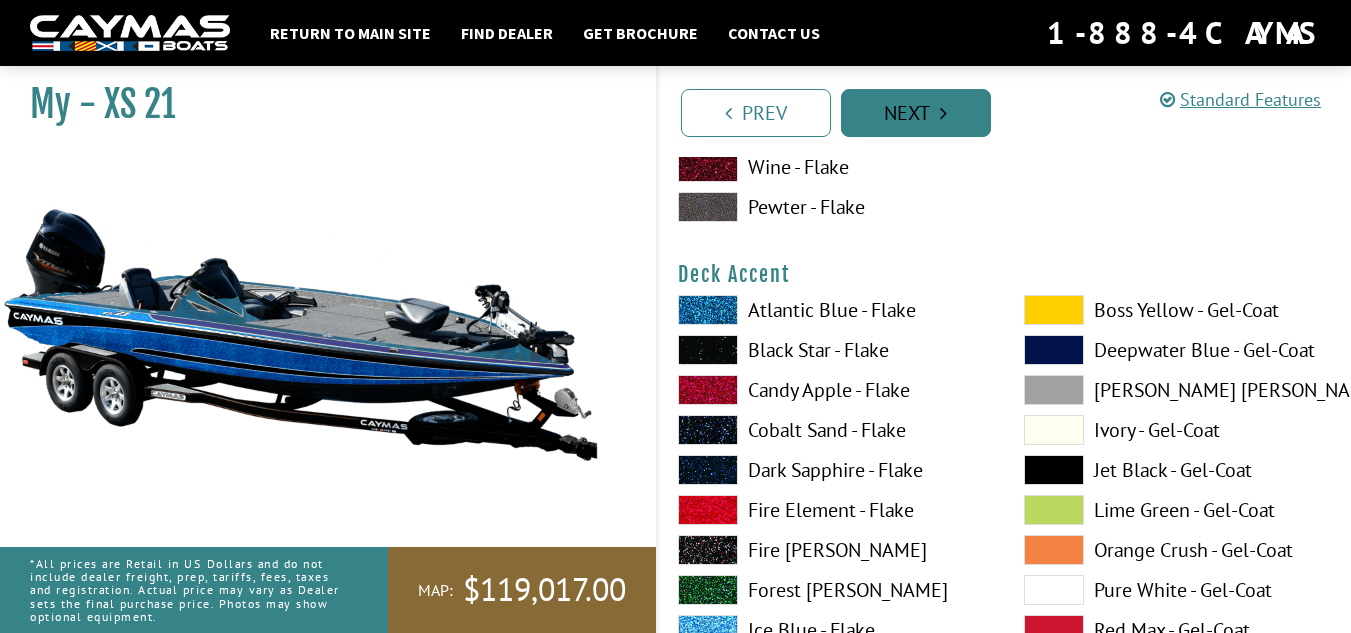 click on "Next" at bounding box center (916, 113) 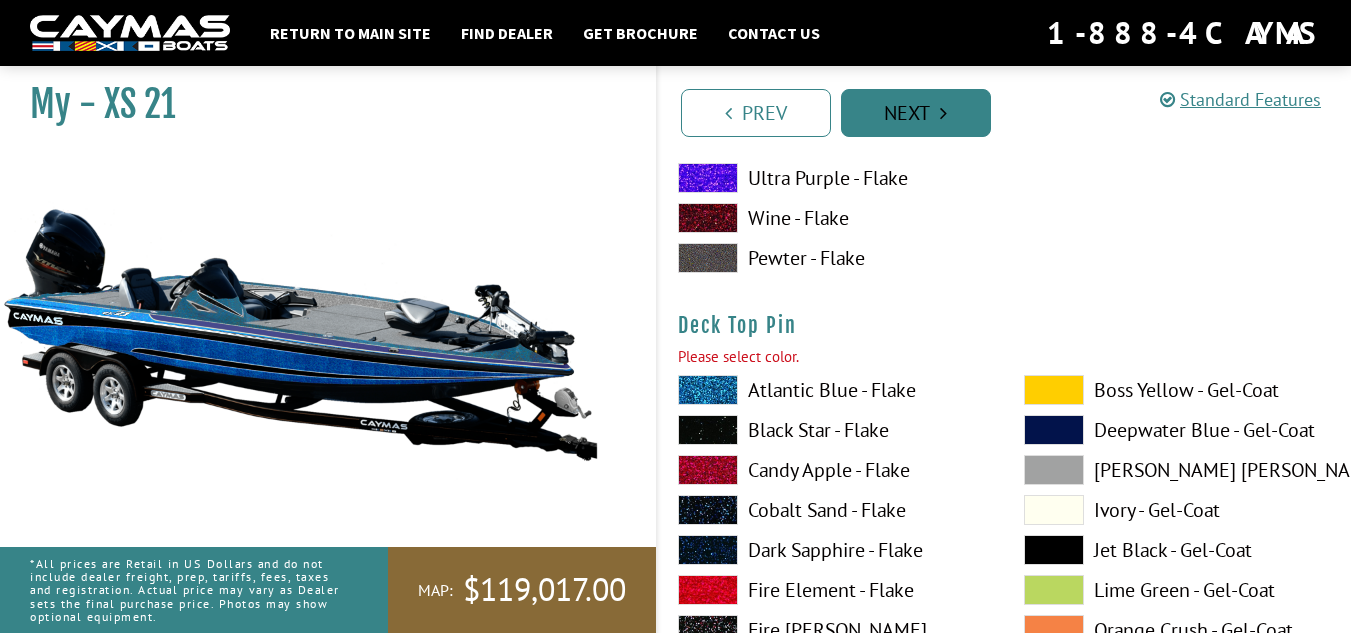 scroll, scrollTop: 3363, scrollLeft: 0, axis: vertical 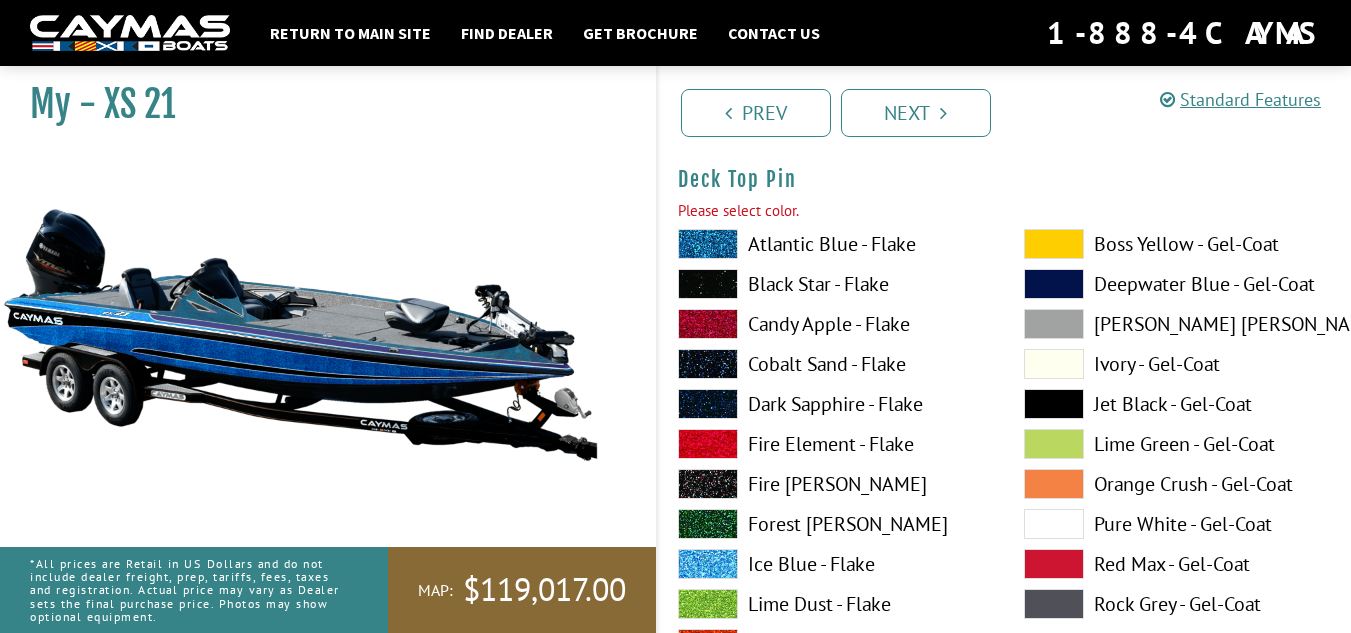 click at bounding box center (1054, 244) 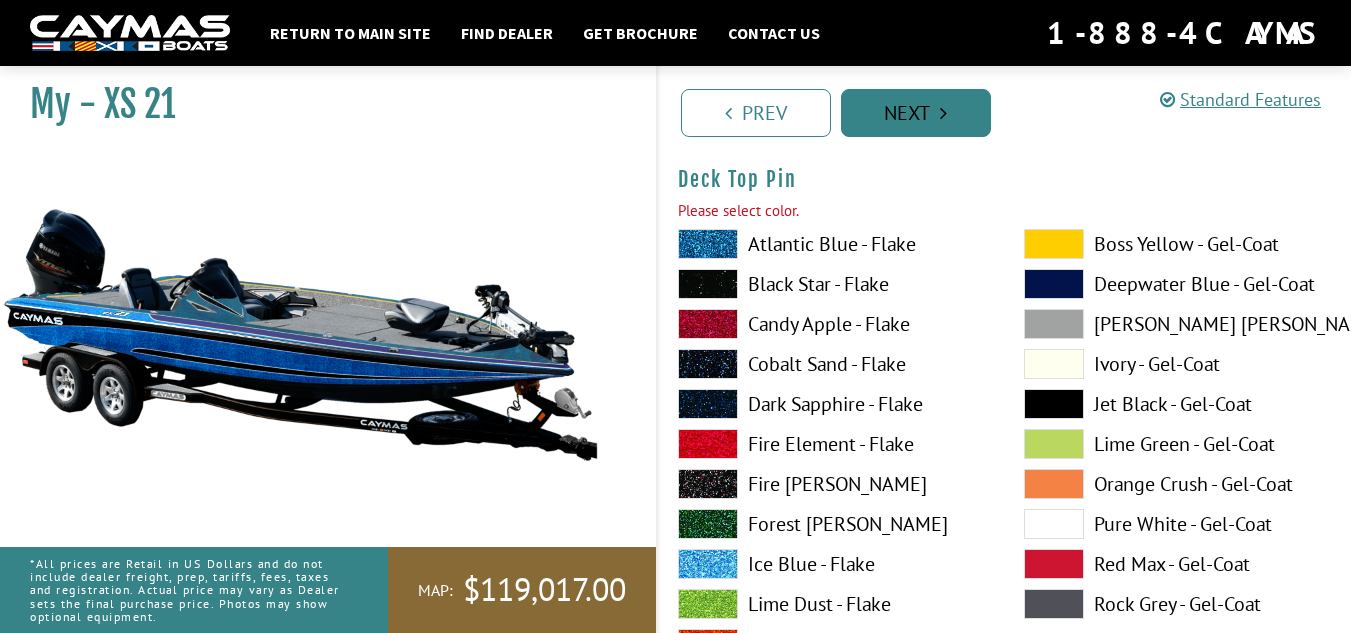 click on "Next" at bounding box center [916, 113] 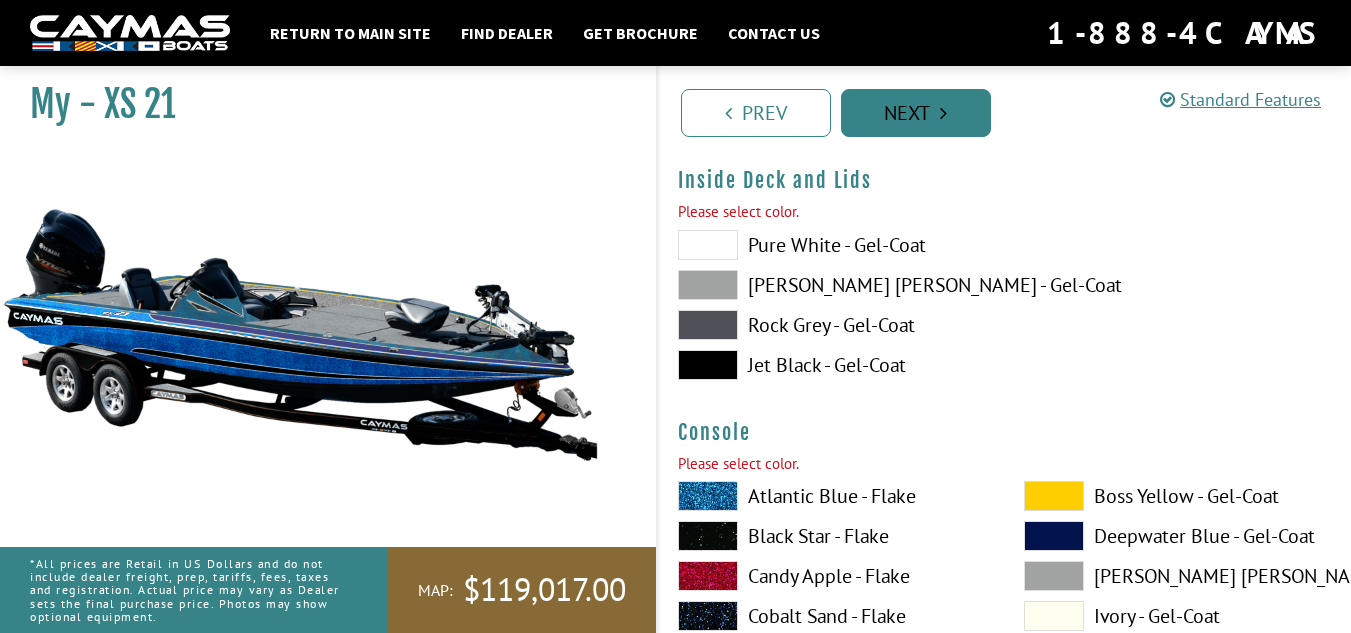 scroll, scrollTop: 4186, scrollLeft: 0, axis: vertical 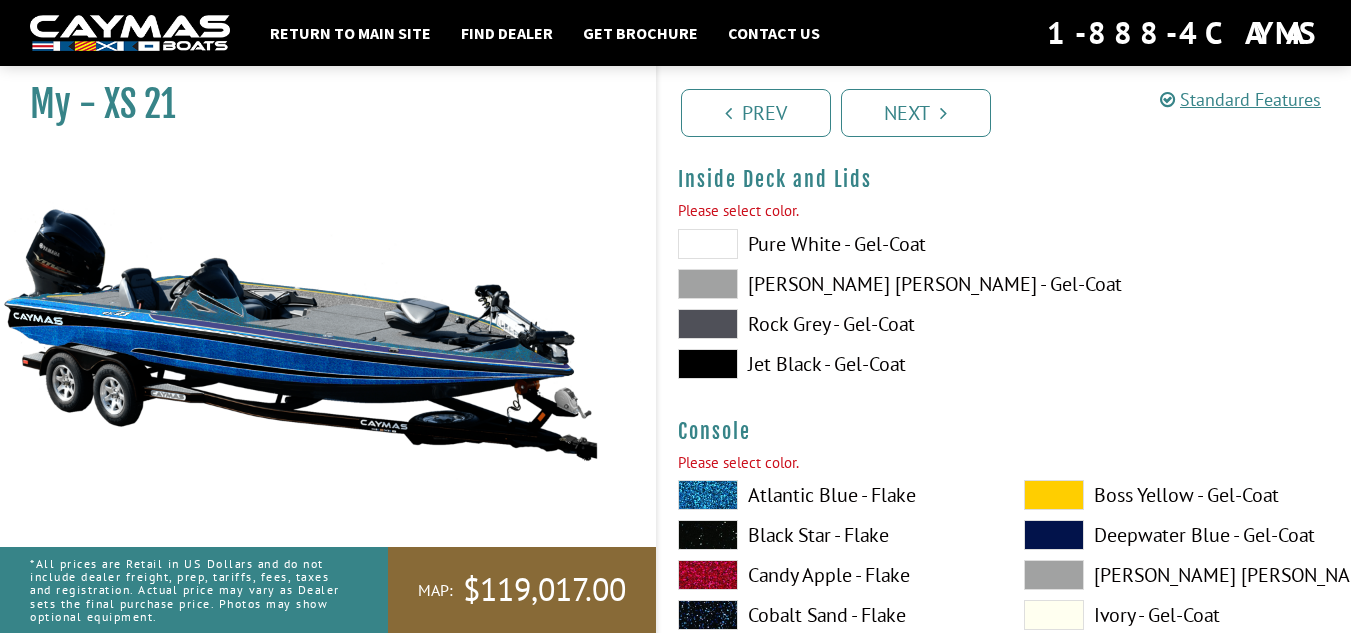 click at bounding box center (1054, 495) 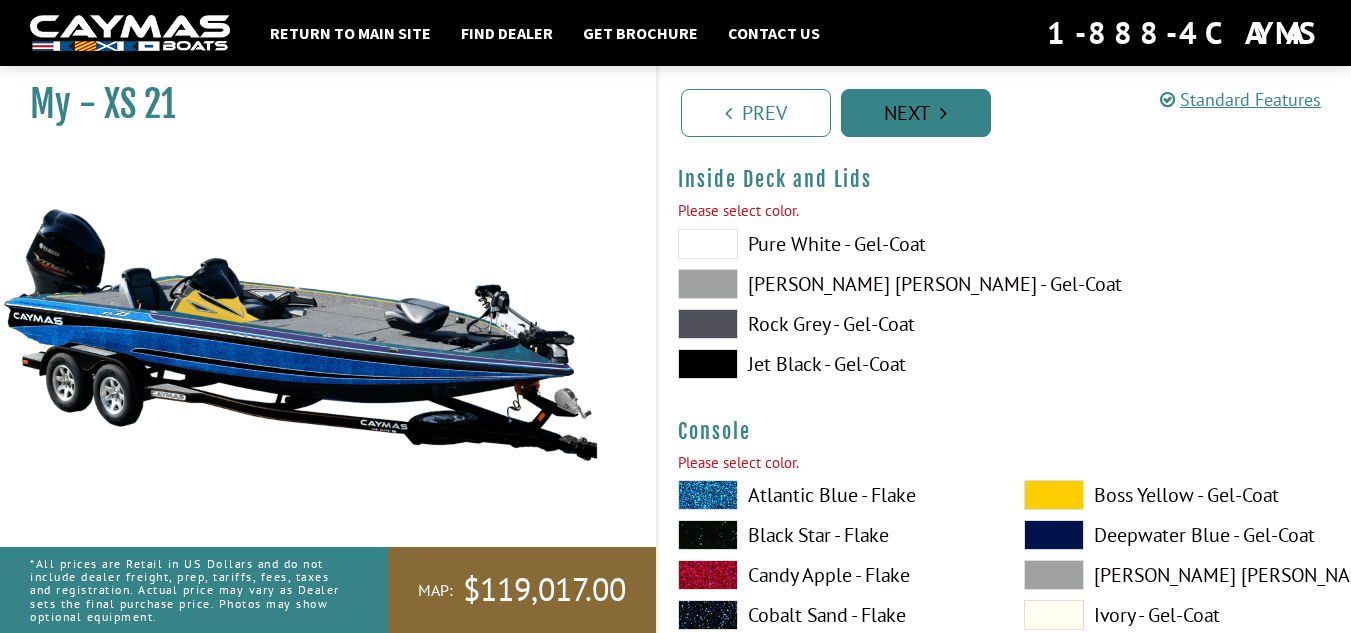 click on "Next" at bounding box center (916, 113) 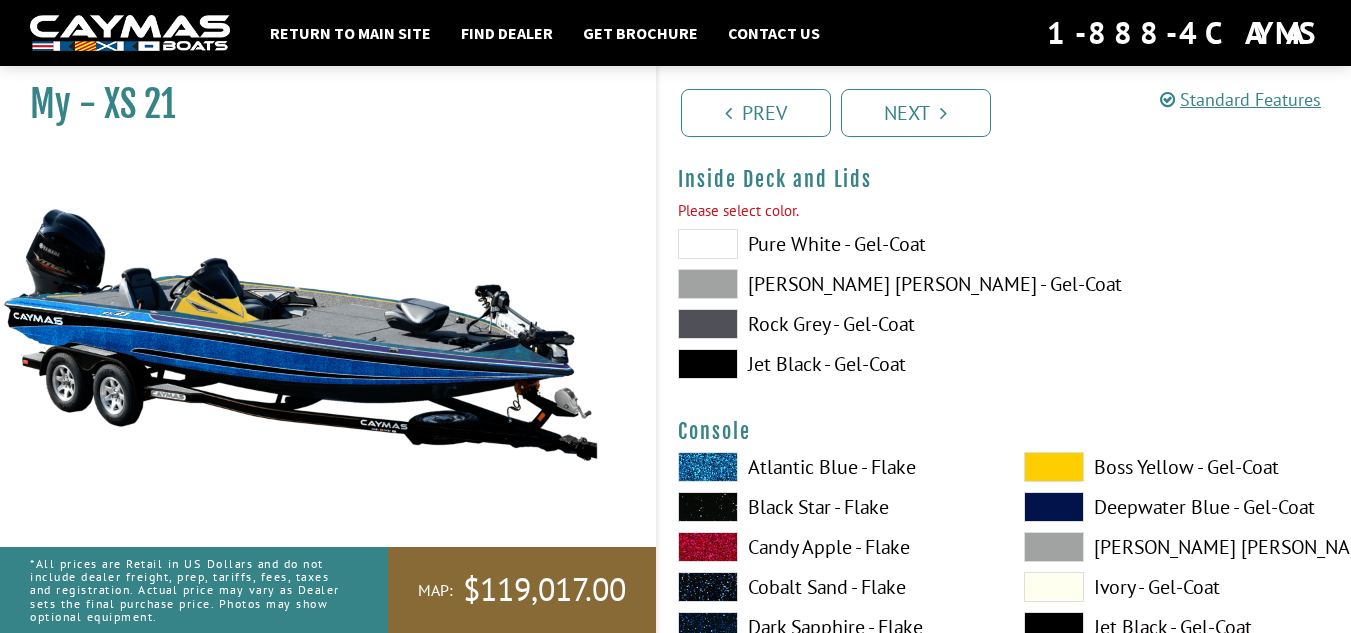 click at bounding box center [708, 244] 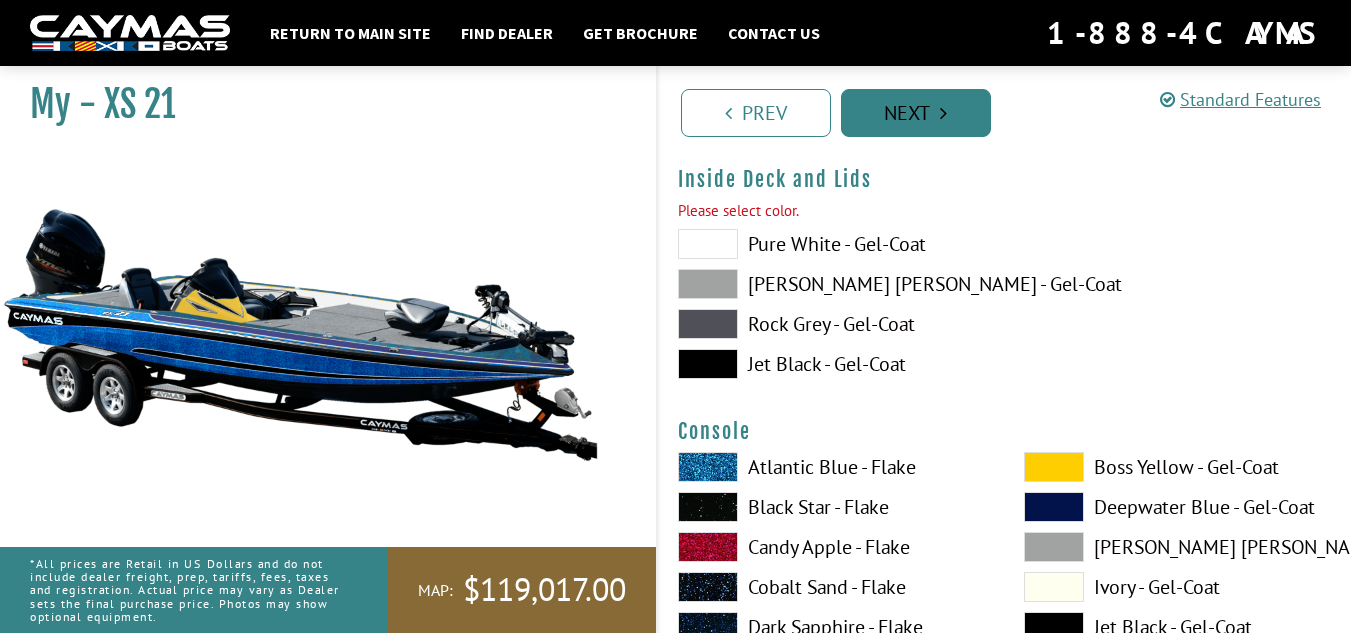 click on "Next" at bounding box center (916, 113) 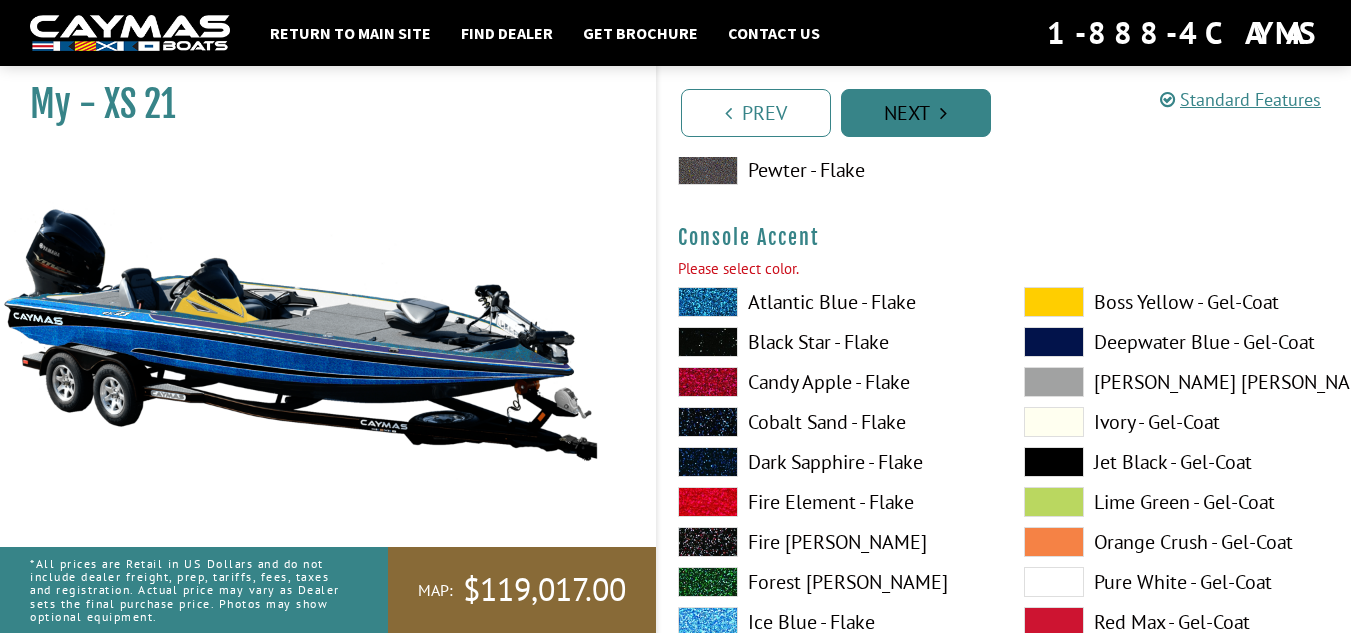 scroll, scrollTop: 5232, scrollLeft: 0, axis: vertical 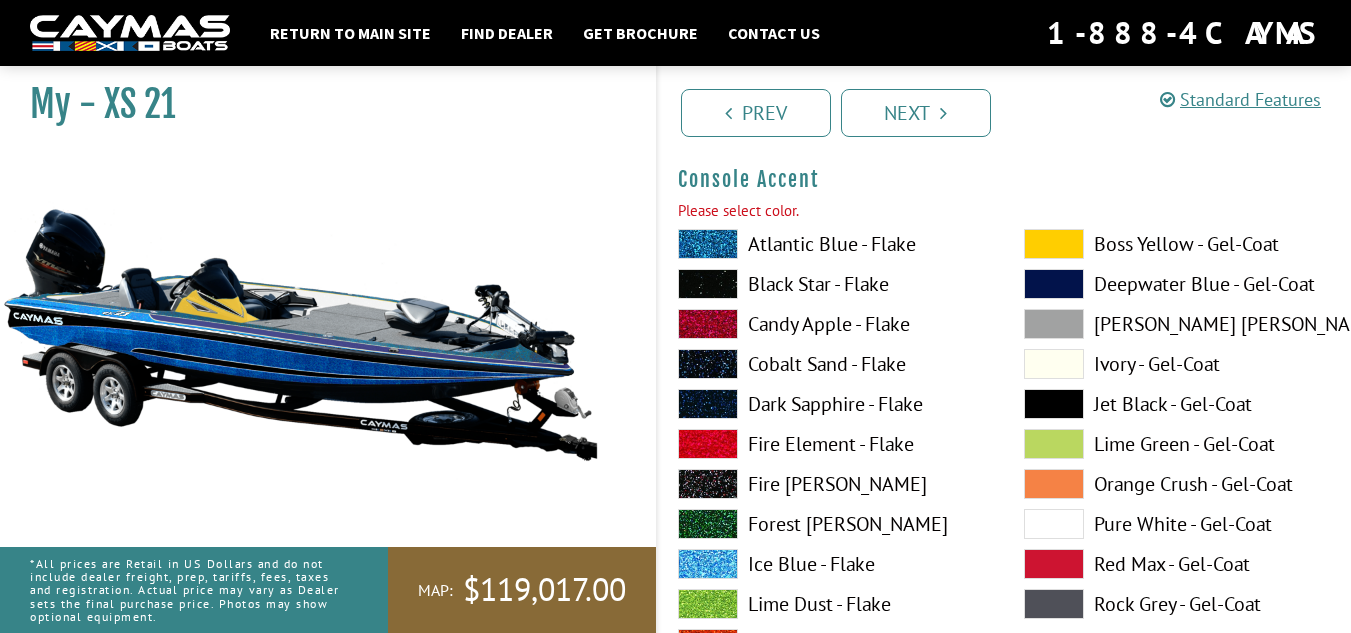 click at bounding box center (1054, 244) 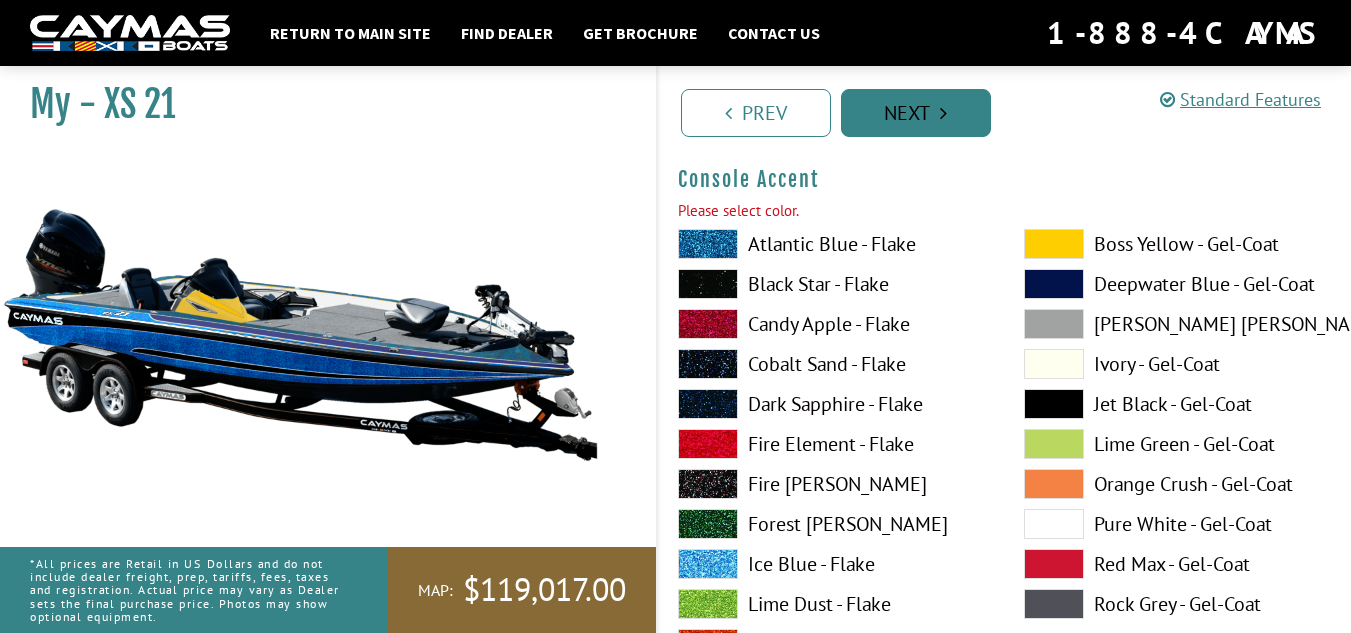 click on "Next" at bounding box center (916, 113) 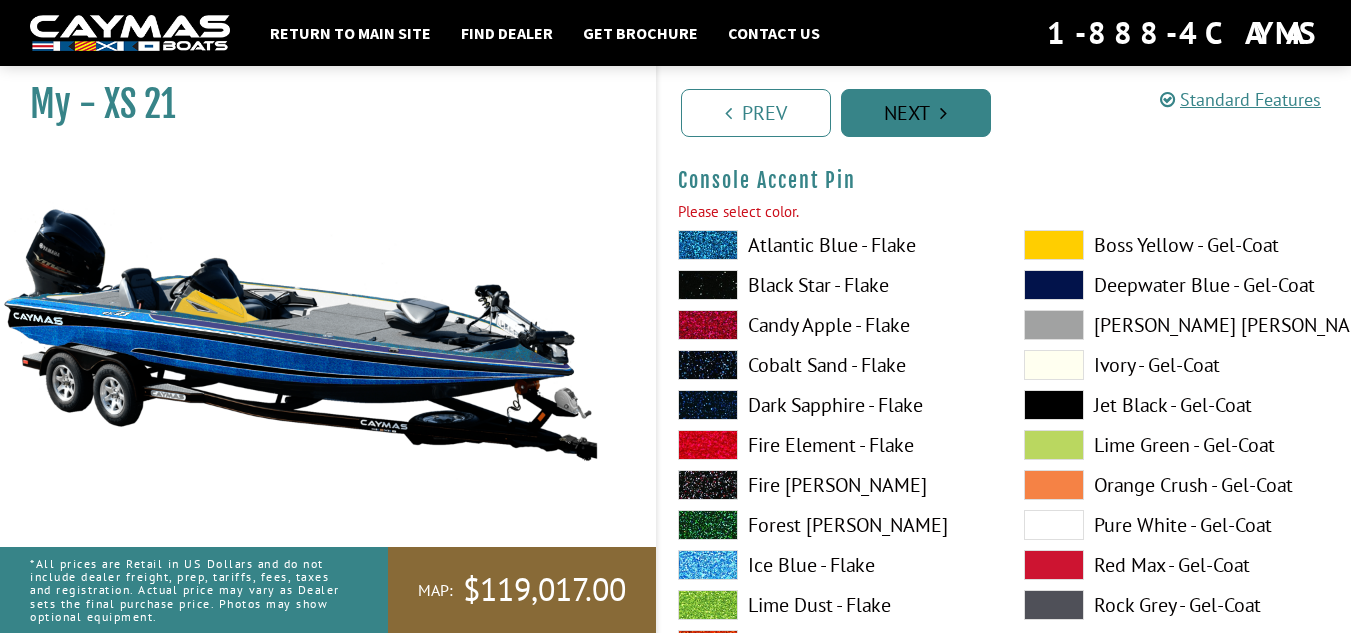 scroll, scrollTop: 6055, scrollLeft: 0, axis: vertical 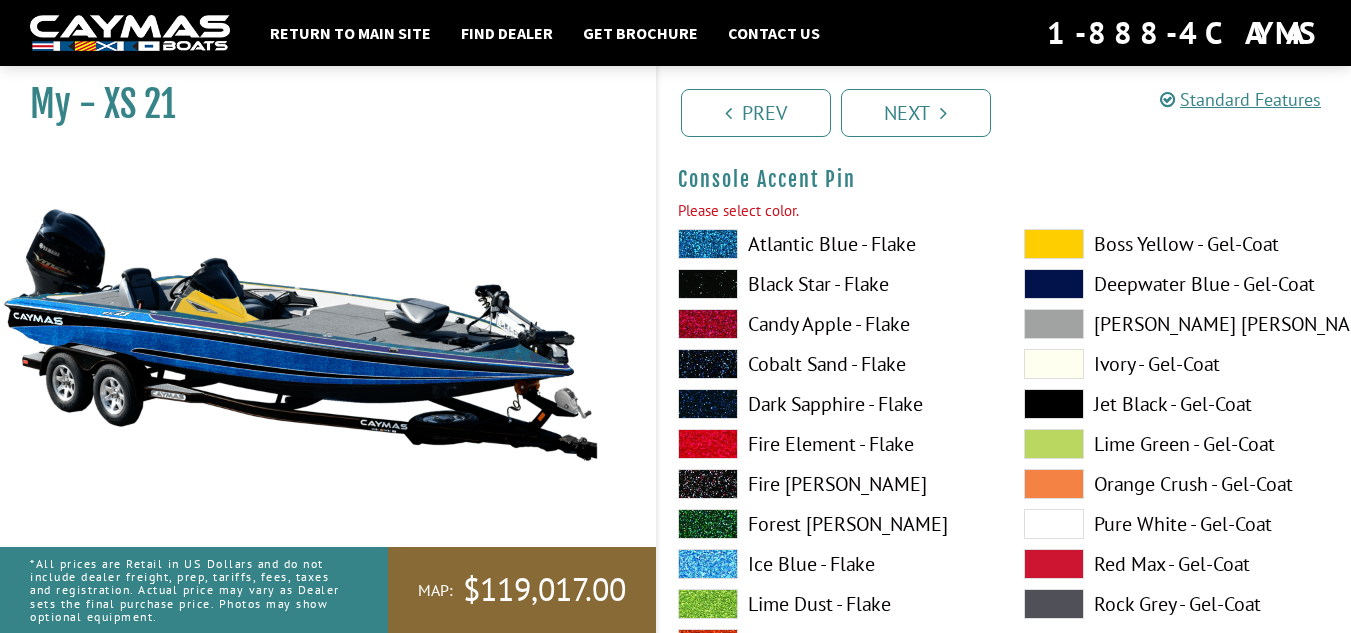 click at bounding box center [1054, 244] 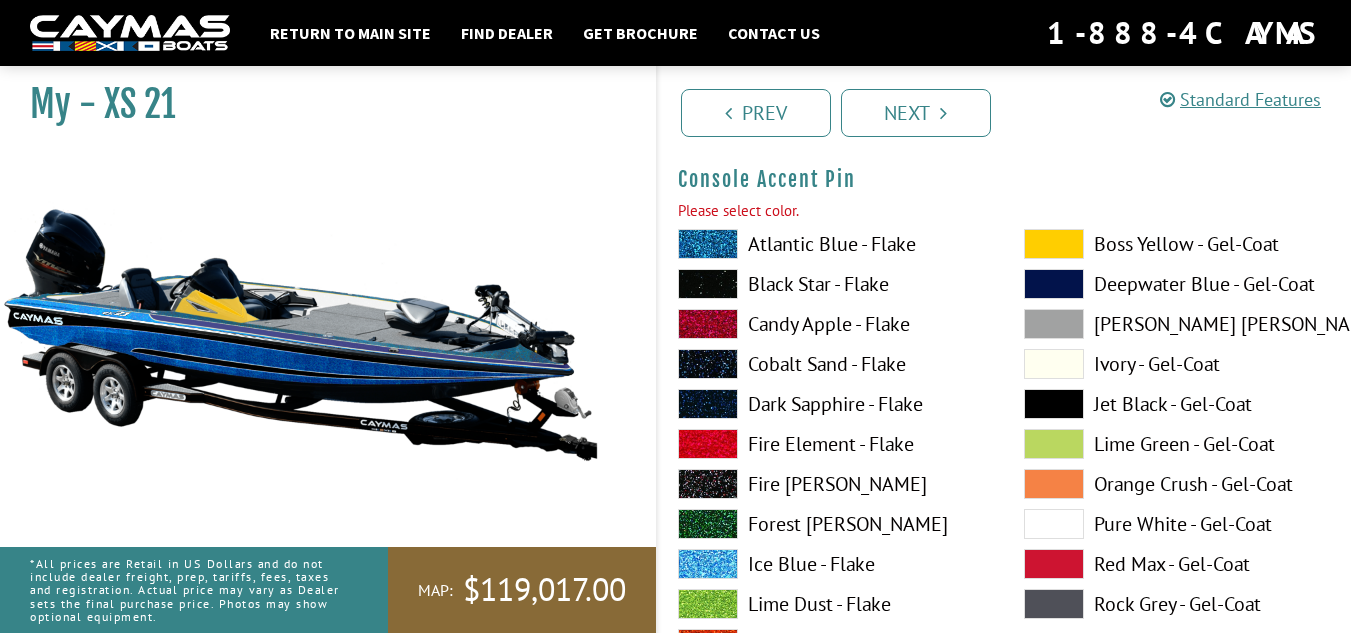 click at bounding box center (1054, 244) 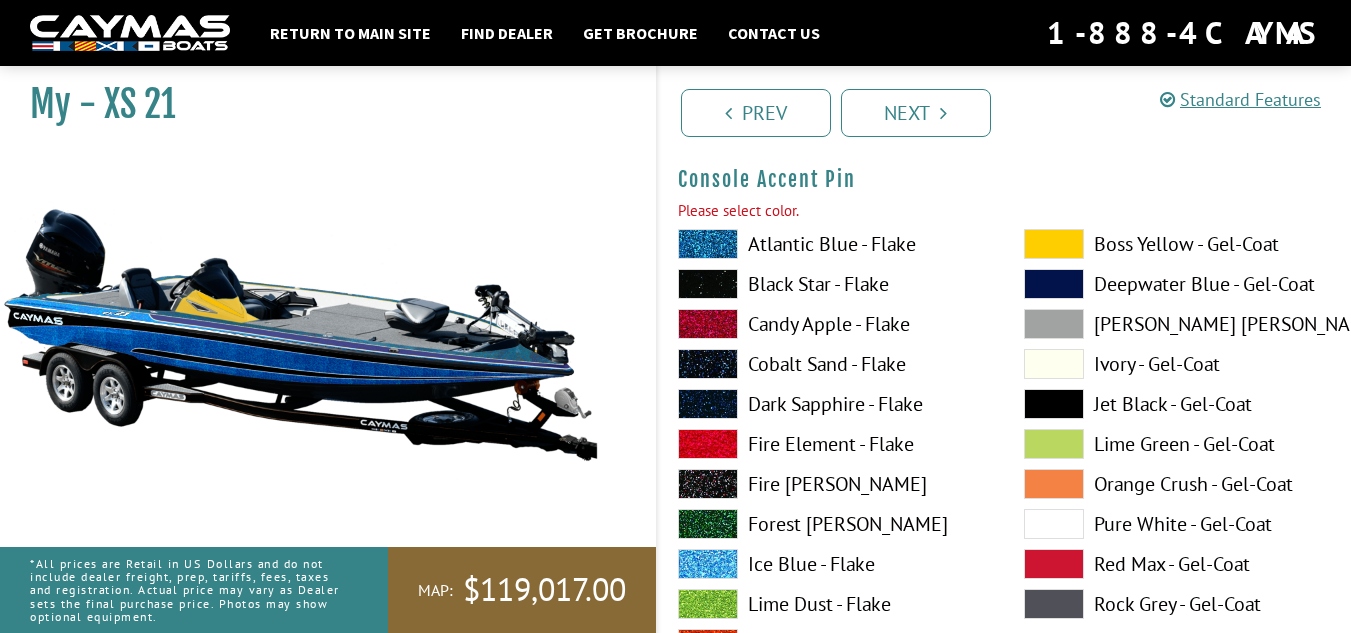 click at bounding box center (1054, 244) 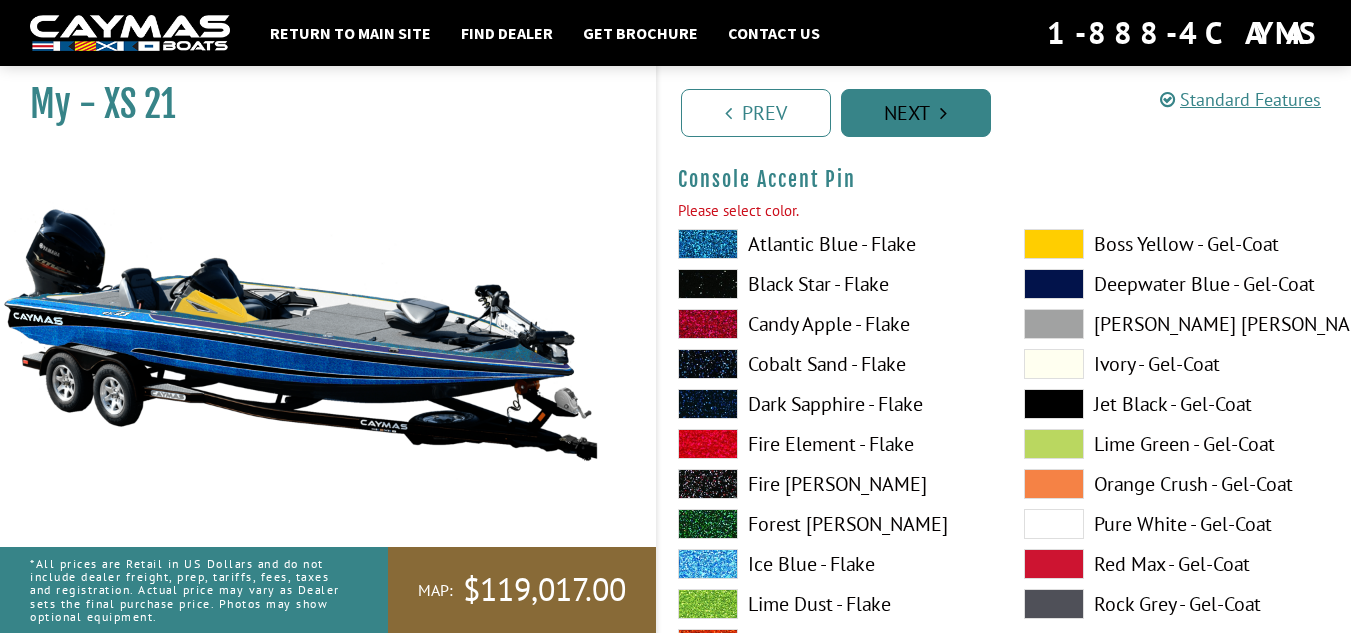 click on "Next" at bounding box center (916, 113) 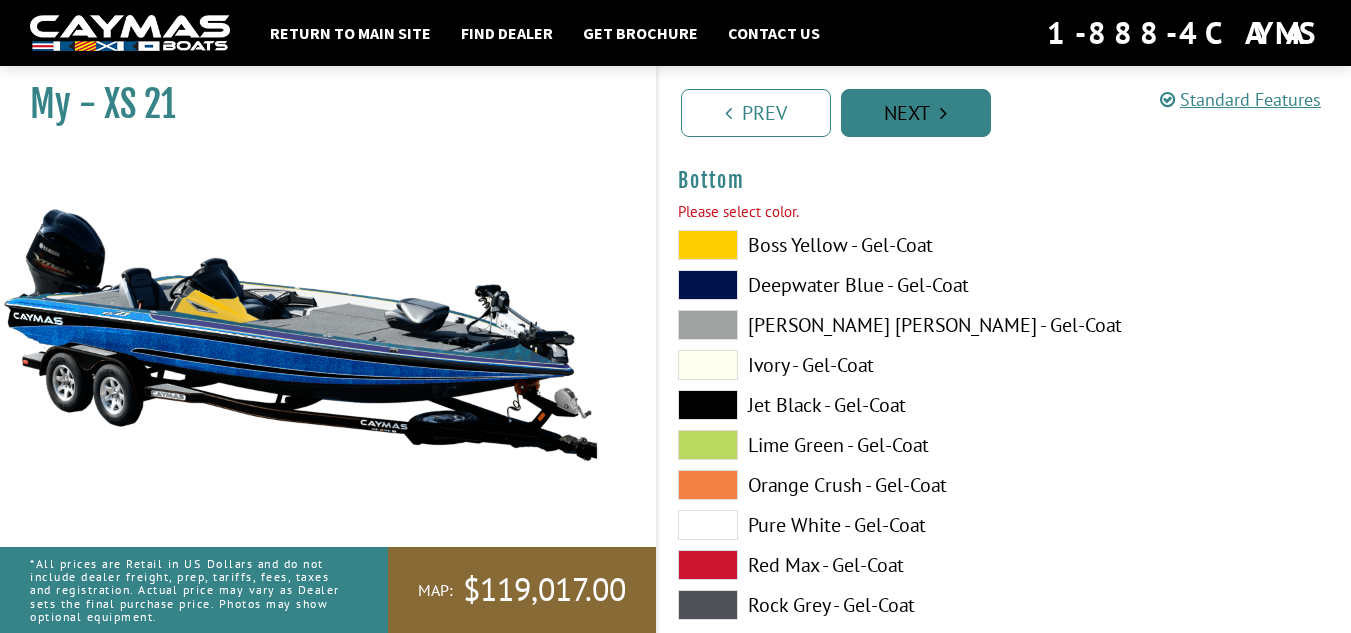 scroll, scrollTop: 6878, scrollLeft: 0, axis: vertical 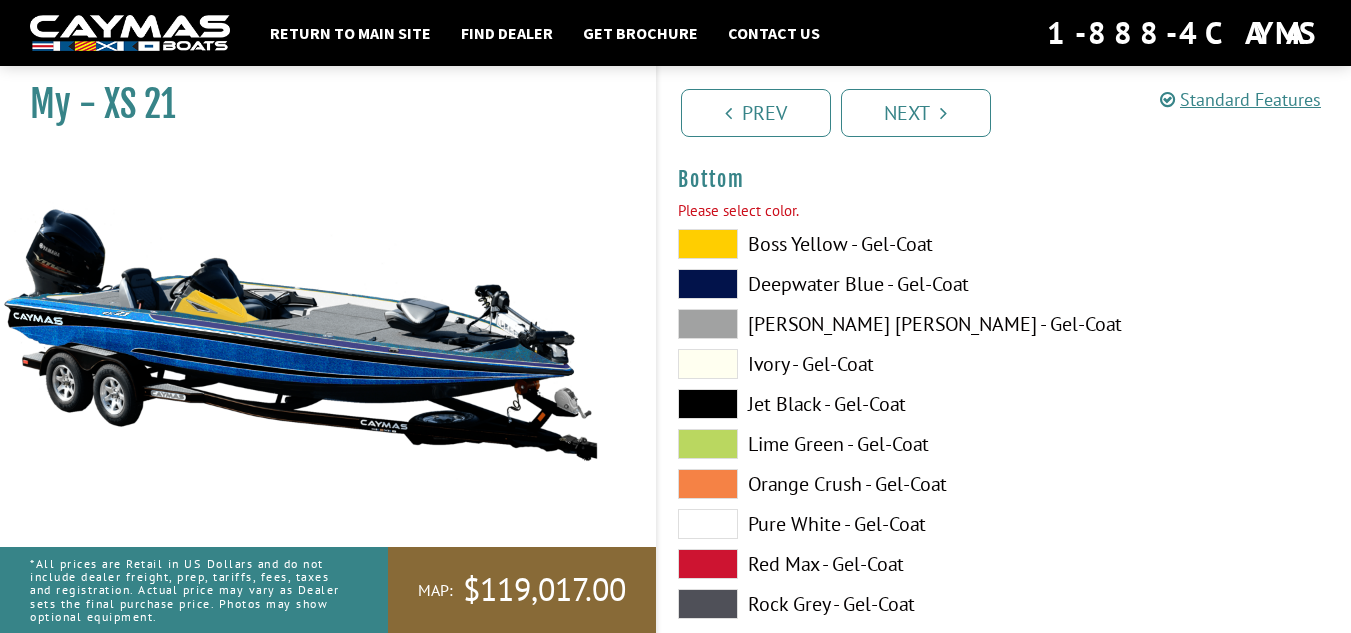 click at bounding box center [708, 284] 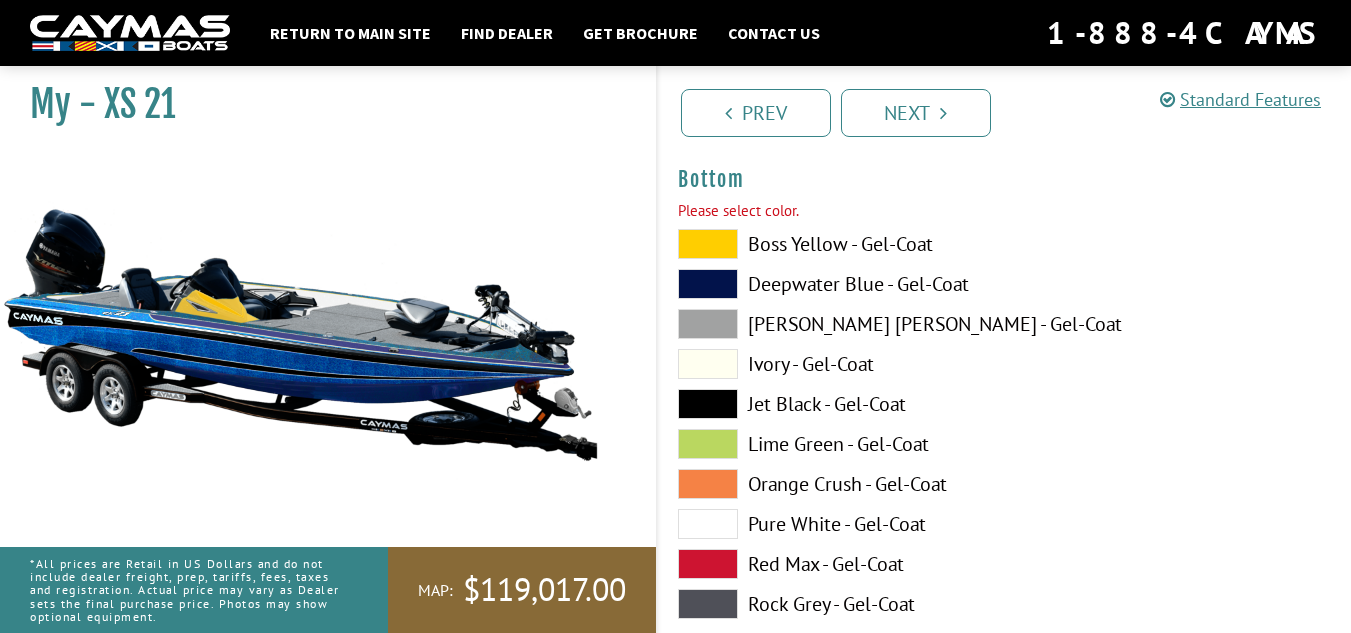 click at bounding box center (708, 244) 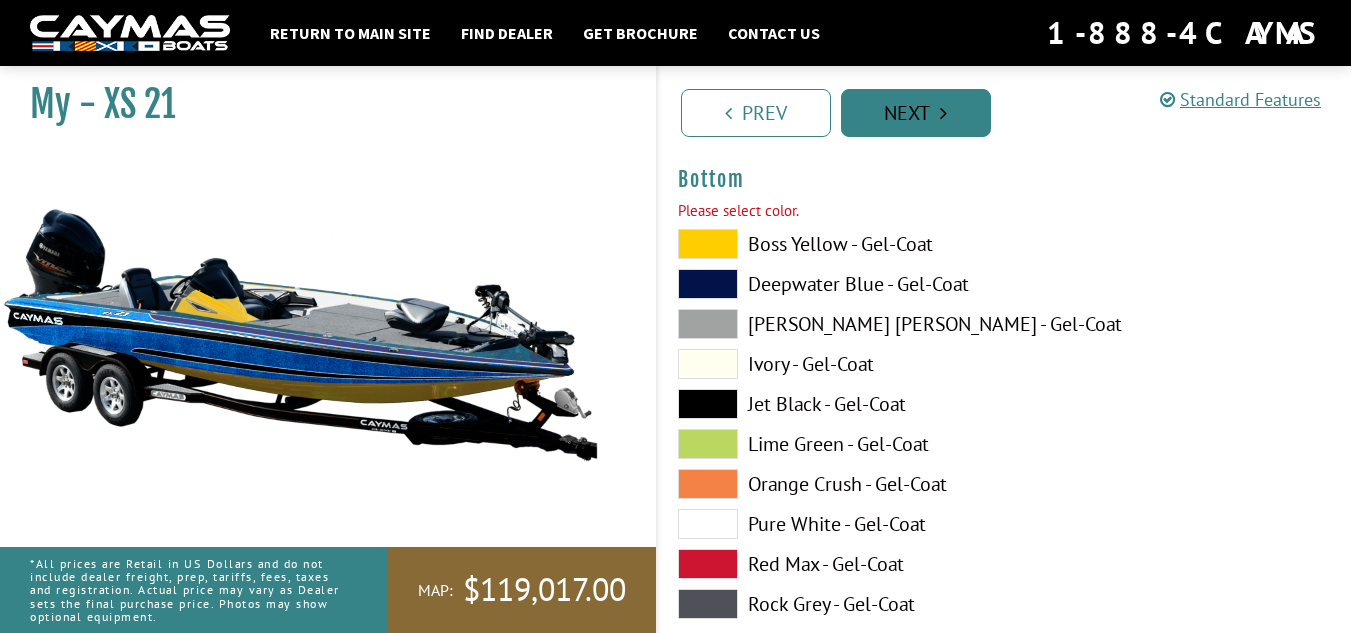 click on "Next" at bounding box center (916, 113) 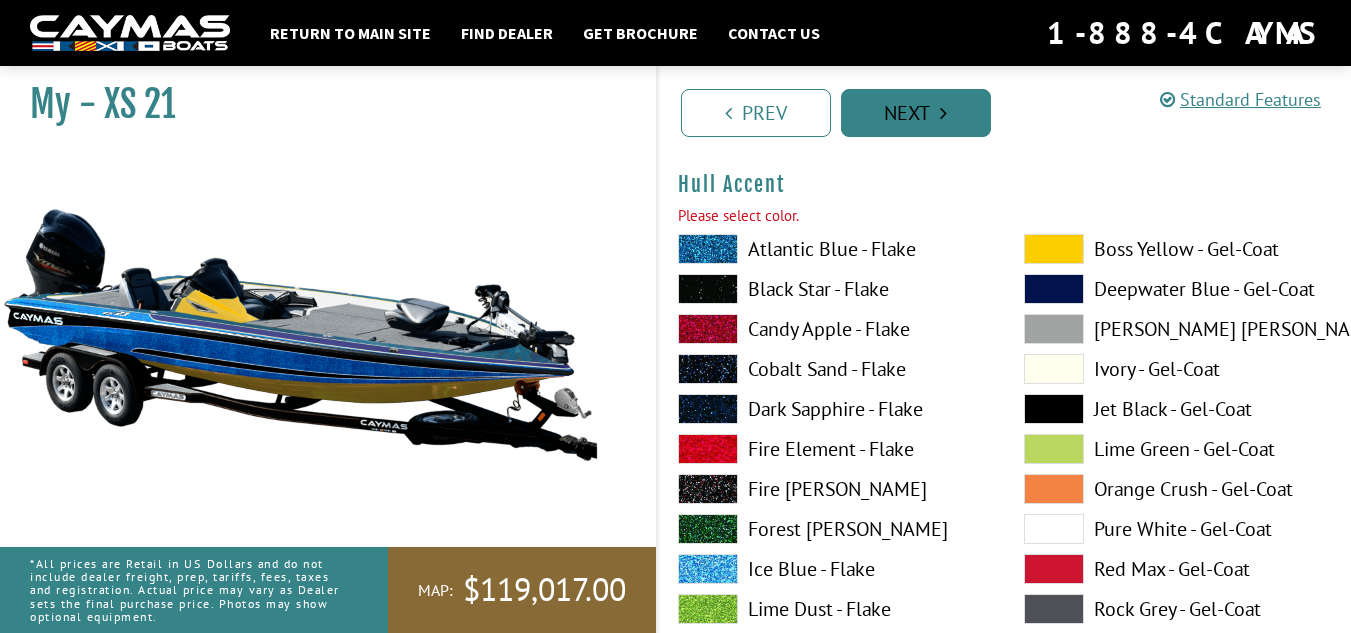 scroll, scrollTop: 7341, scrollLeft: 0, axis: vertical 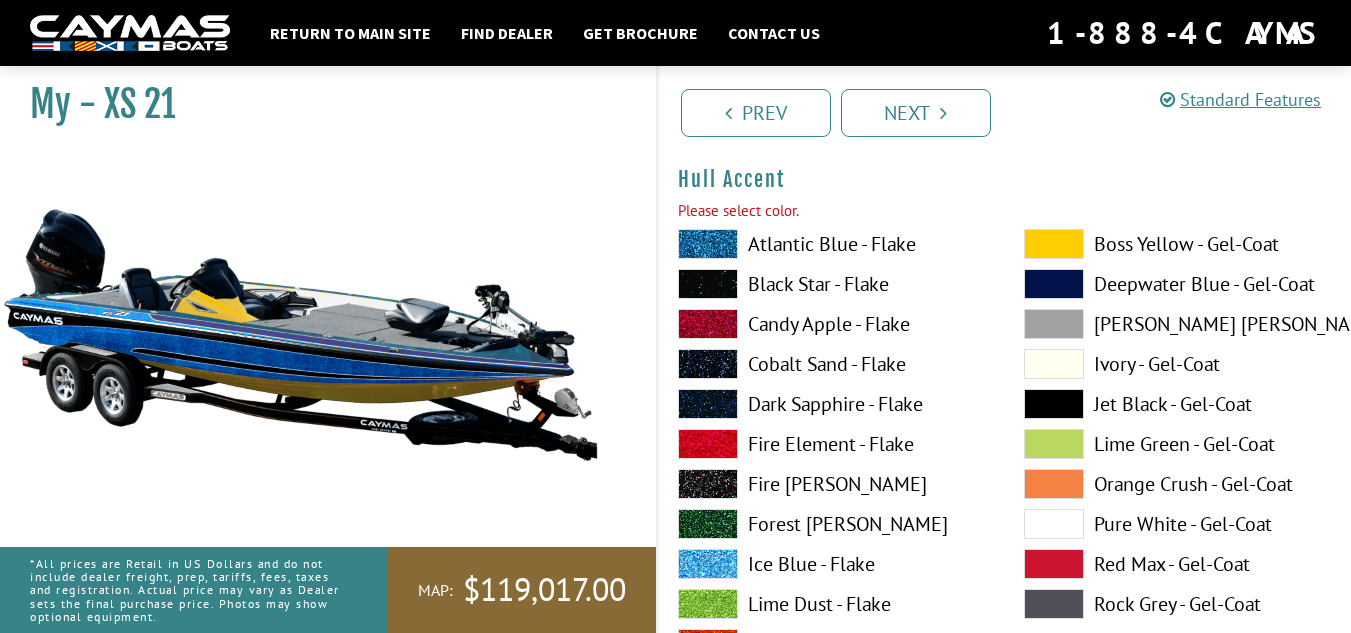 click at bounding box center [1054, 244] 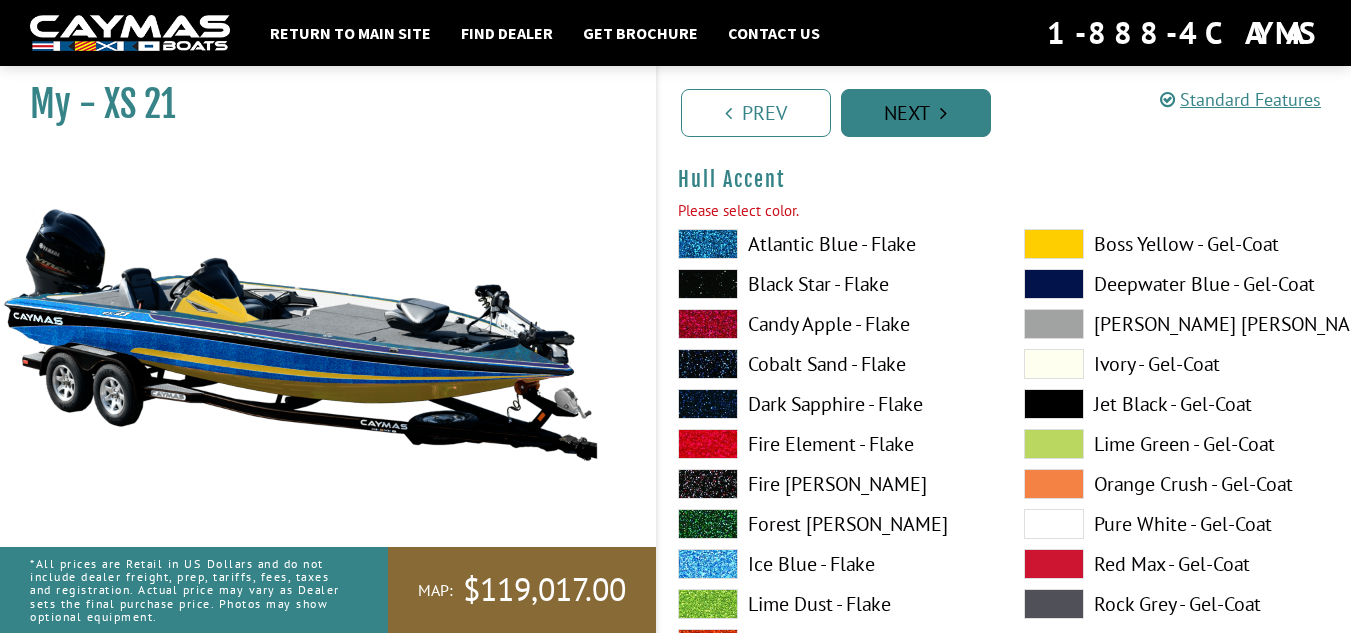 click on "Next" at bounding box center [916, 113] 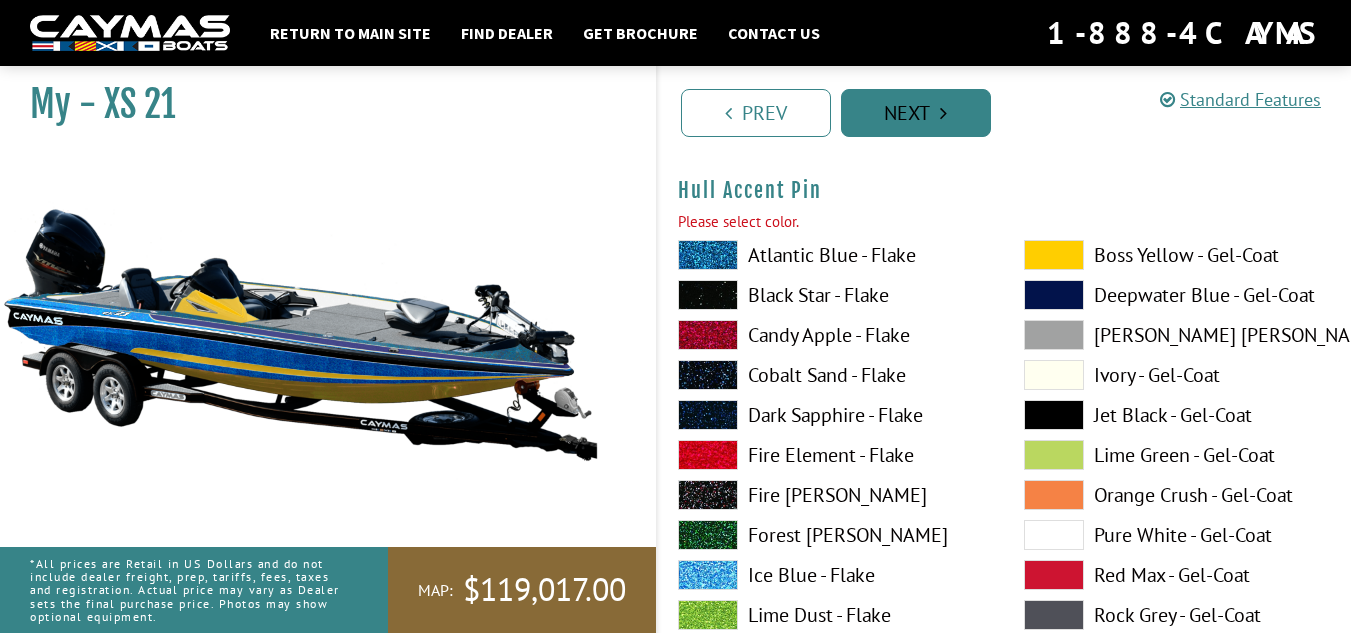 scroll, scrollTop: 8204, scrollLeft: 0, axis: vertical 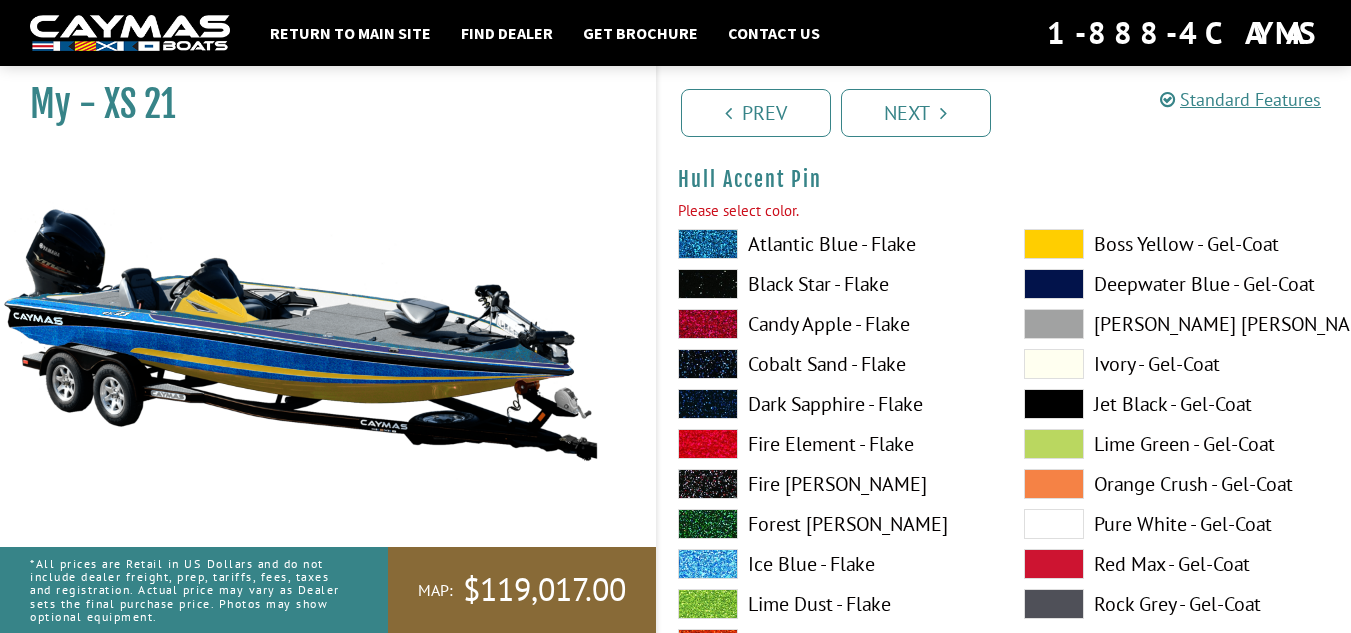 click at bounding box center (1054, 244) 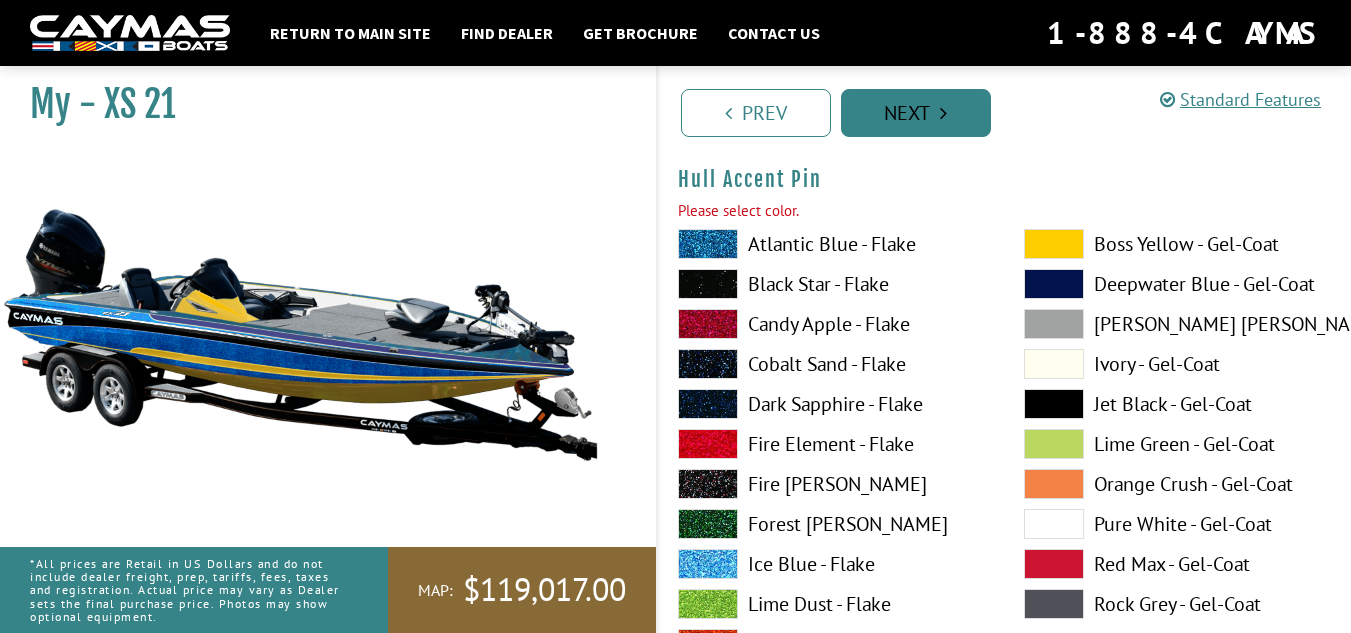click on "Next" at bounding box center (916, 113) 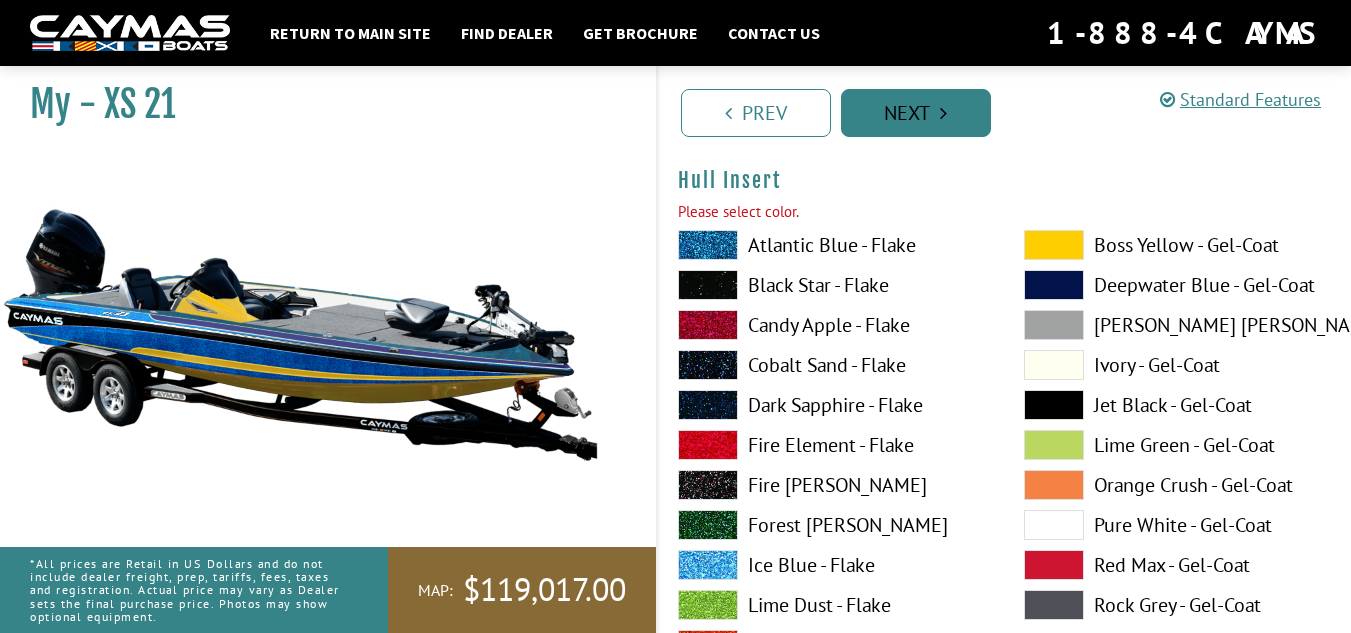 scroll, scrollTop: 9027, scrollLeft: 0, axis: vertical 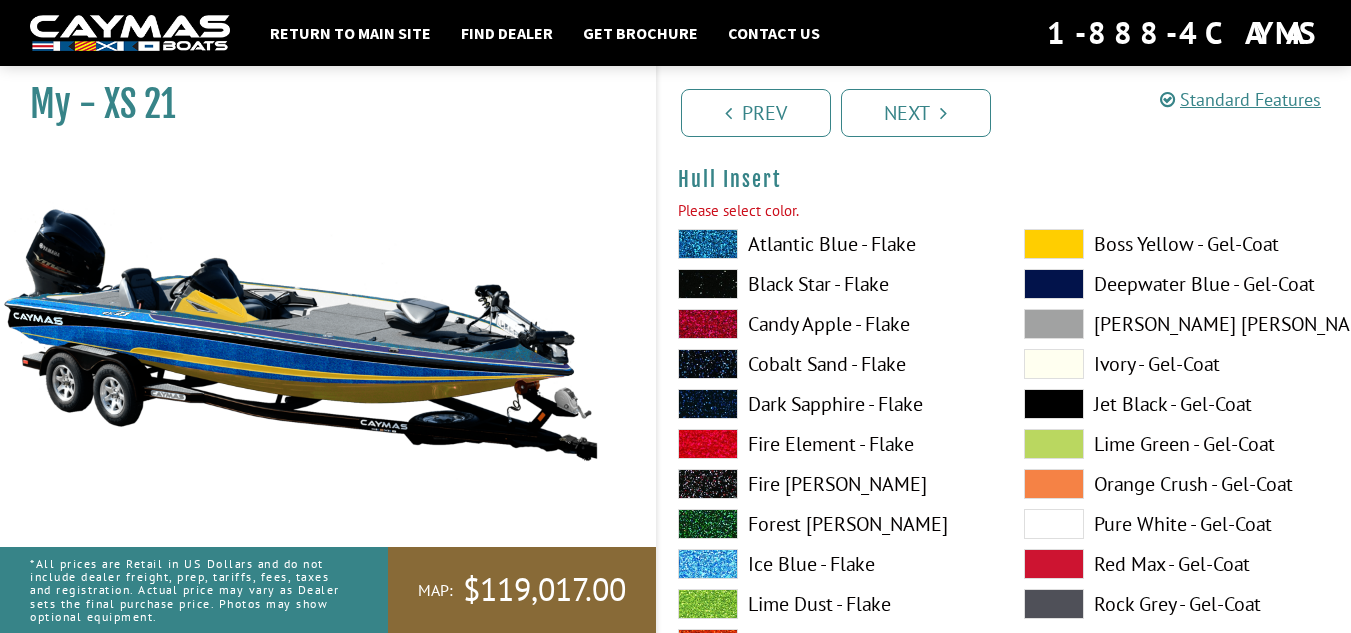 click at bounding box center (1054, 244) 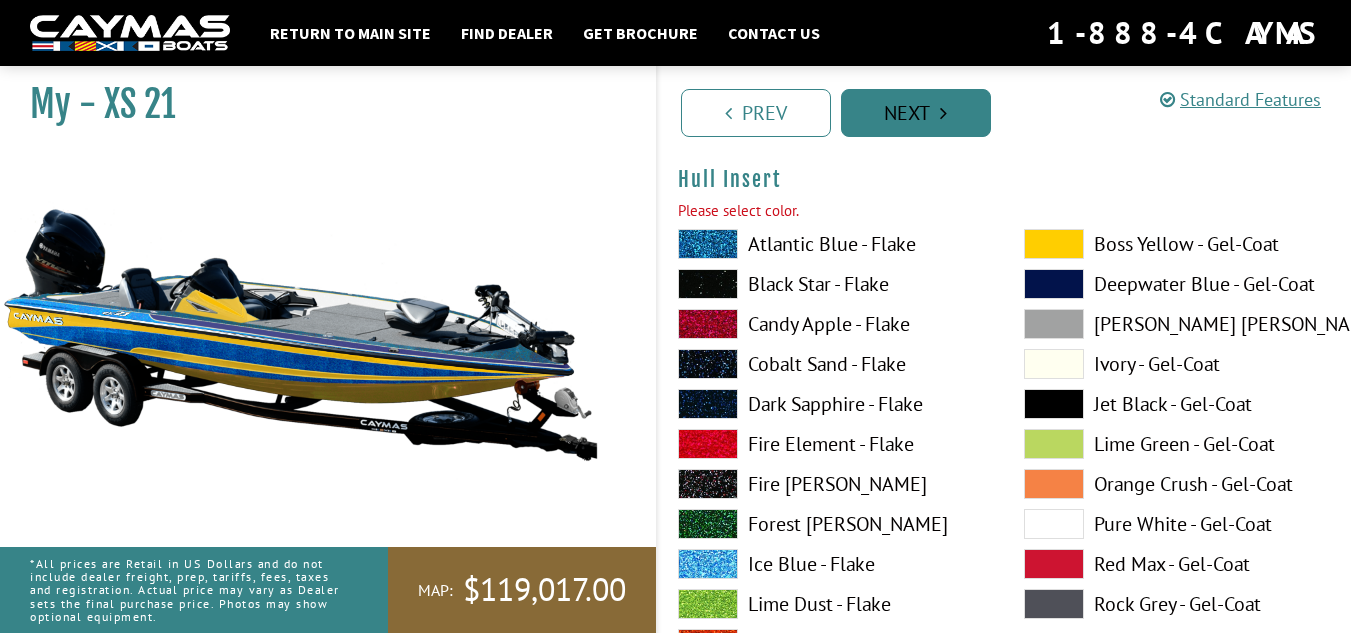 click on "Next" at bounding box center (916, 113) 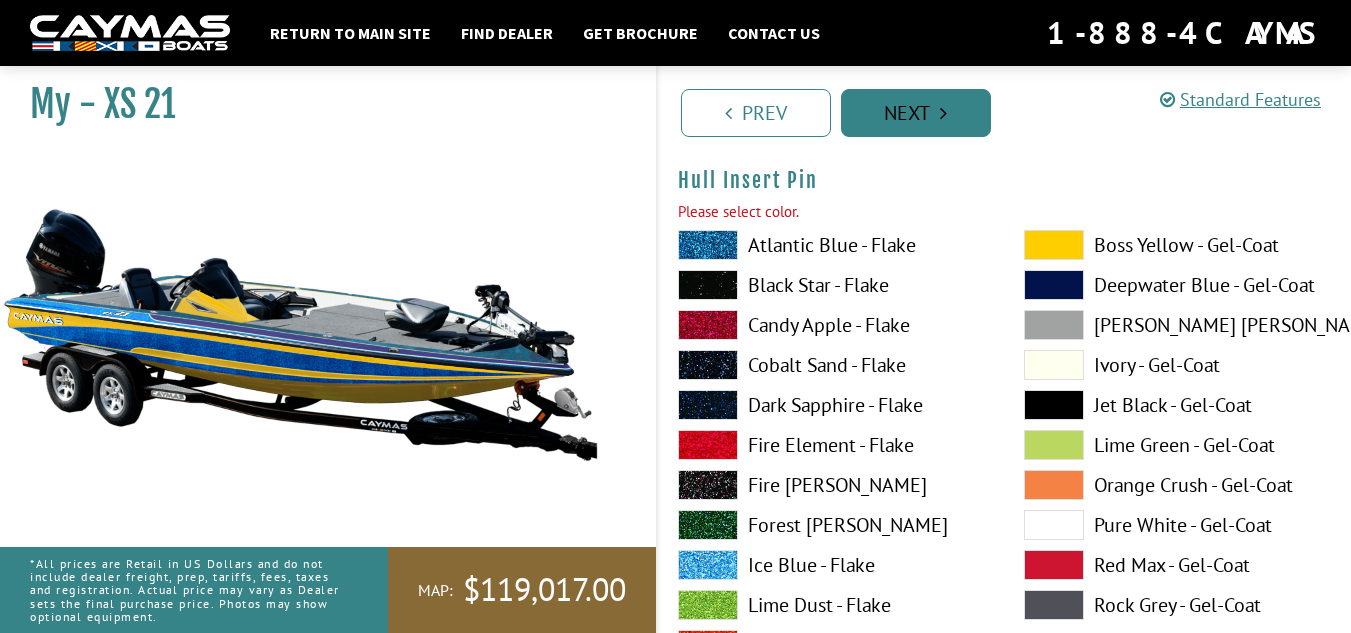 scroll, scrollTop: 9850, scrollLeft: 0, axis: vertical 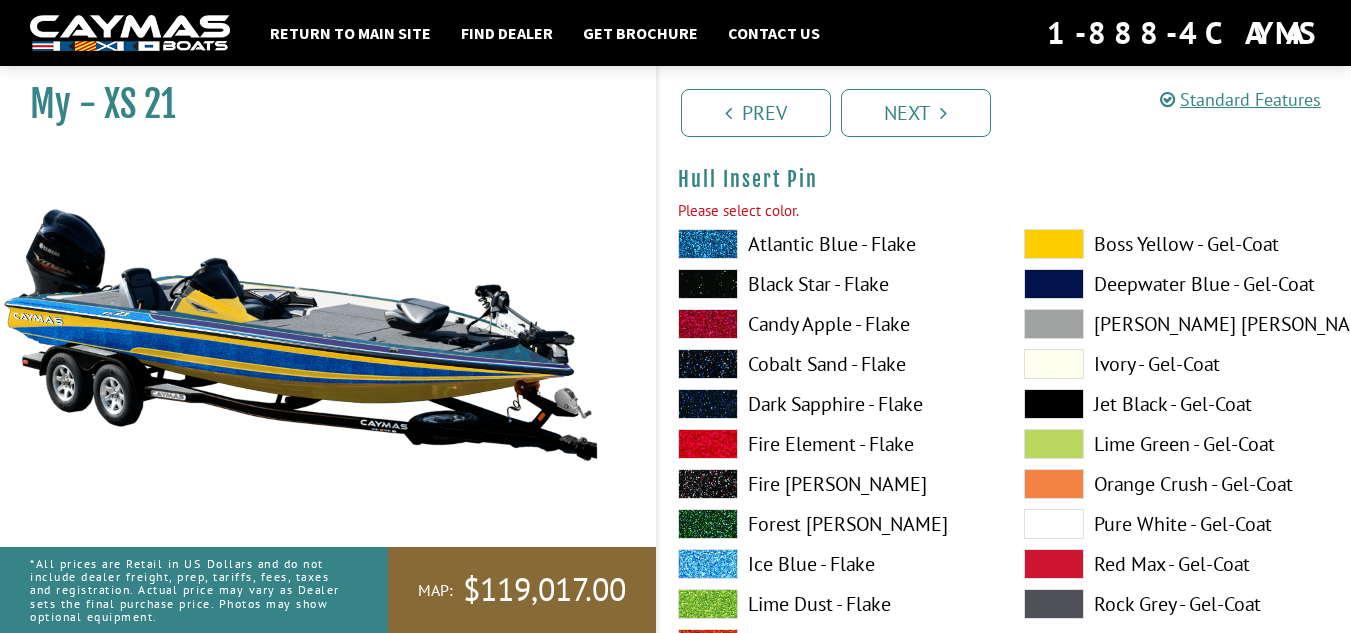 click at bounding box center (1054, 244) 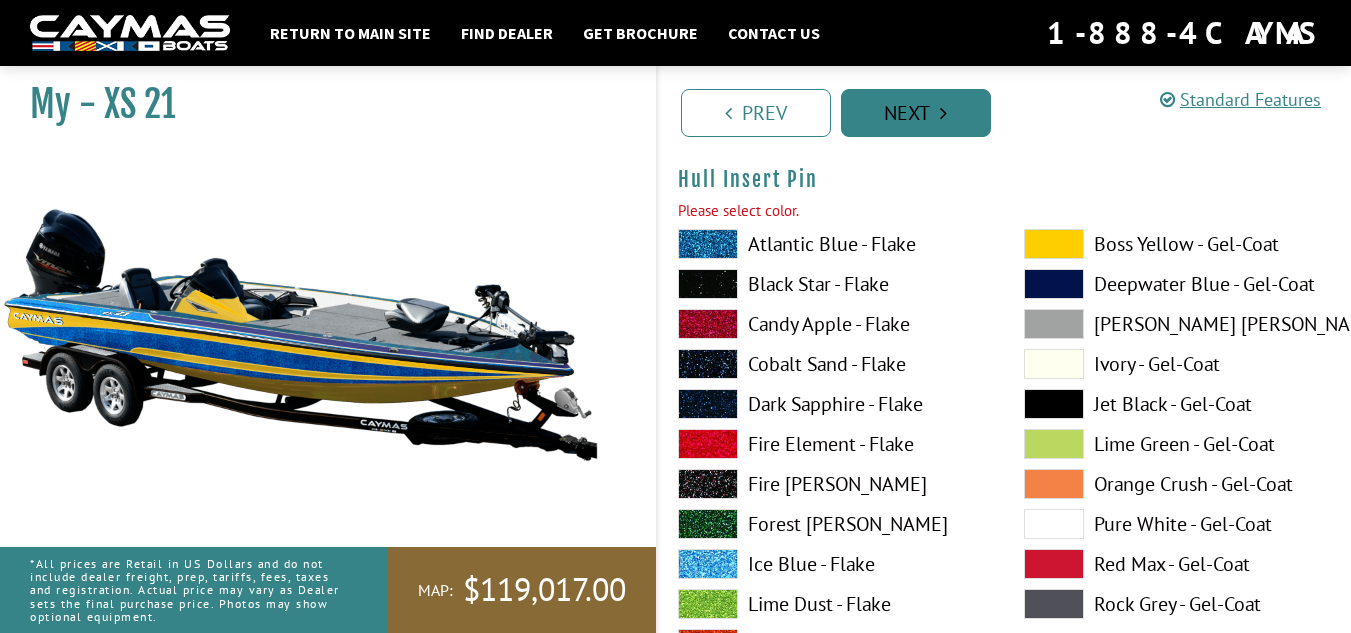 click on "Next" at bounding box center (916, 113) 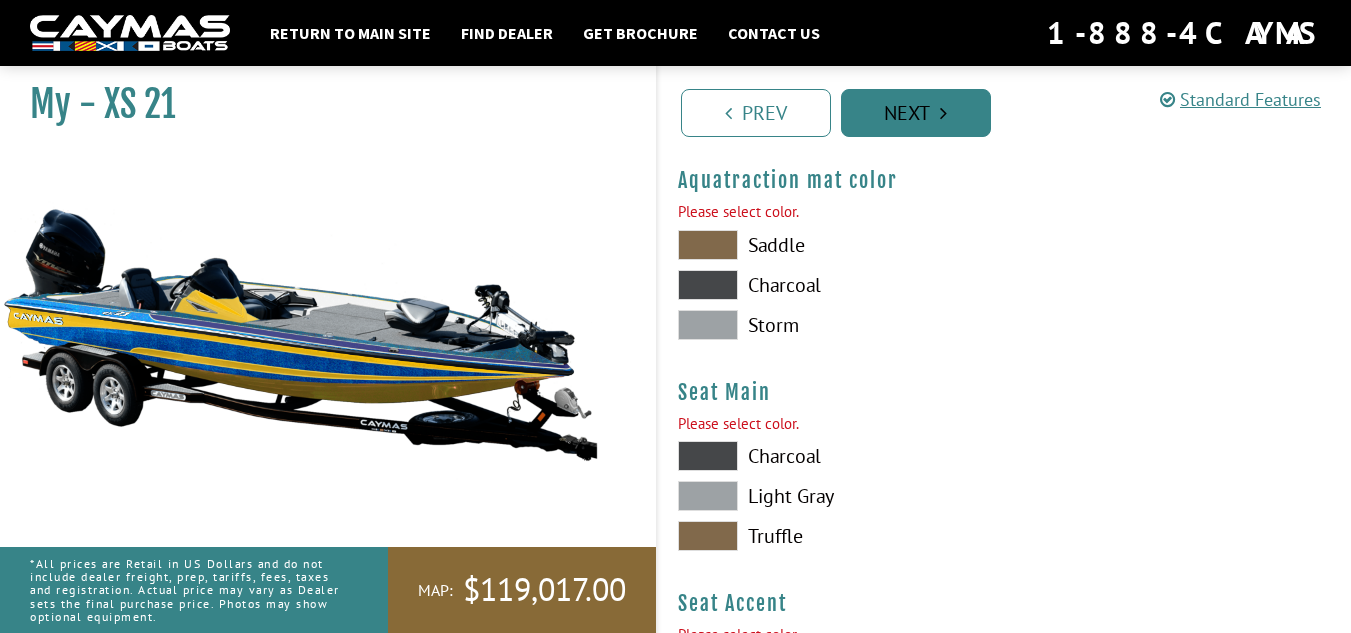 scroll, scrollTop: 10673, scrollLeft: 0, axis: vertical 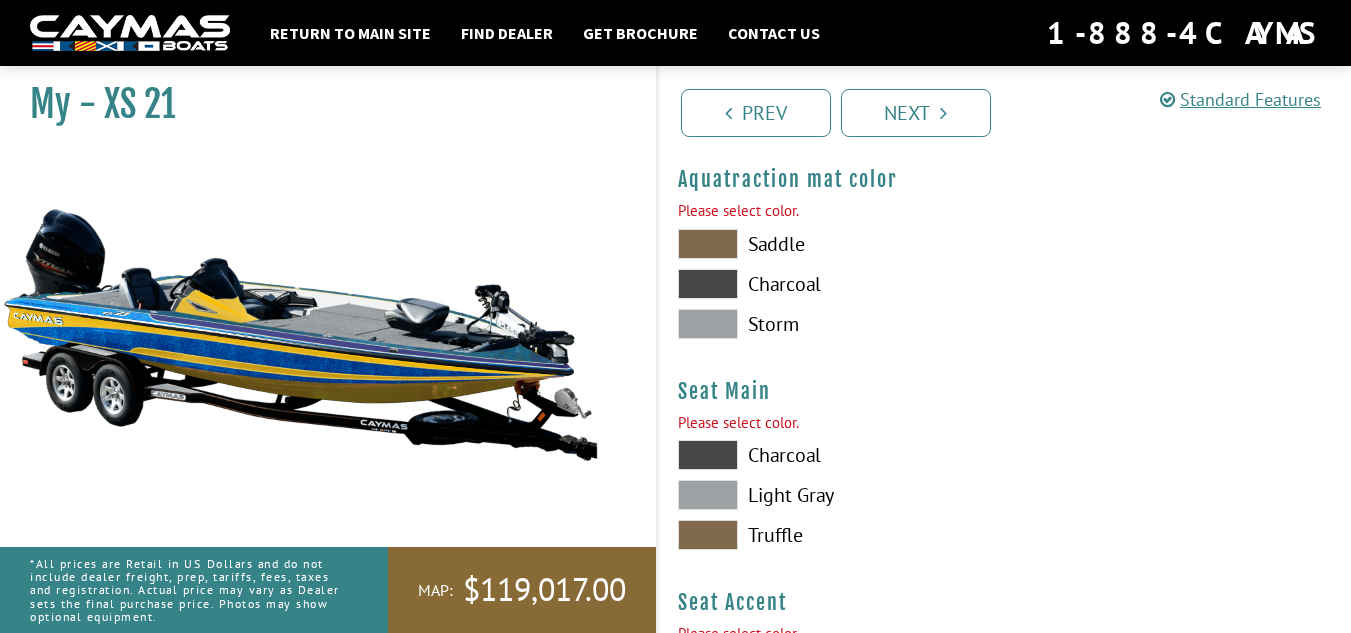 click at bounding box center (708, 495) 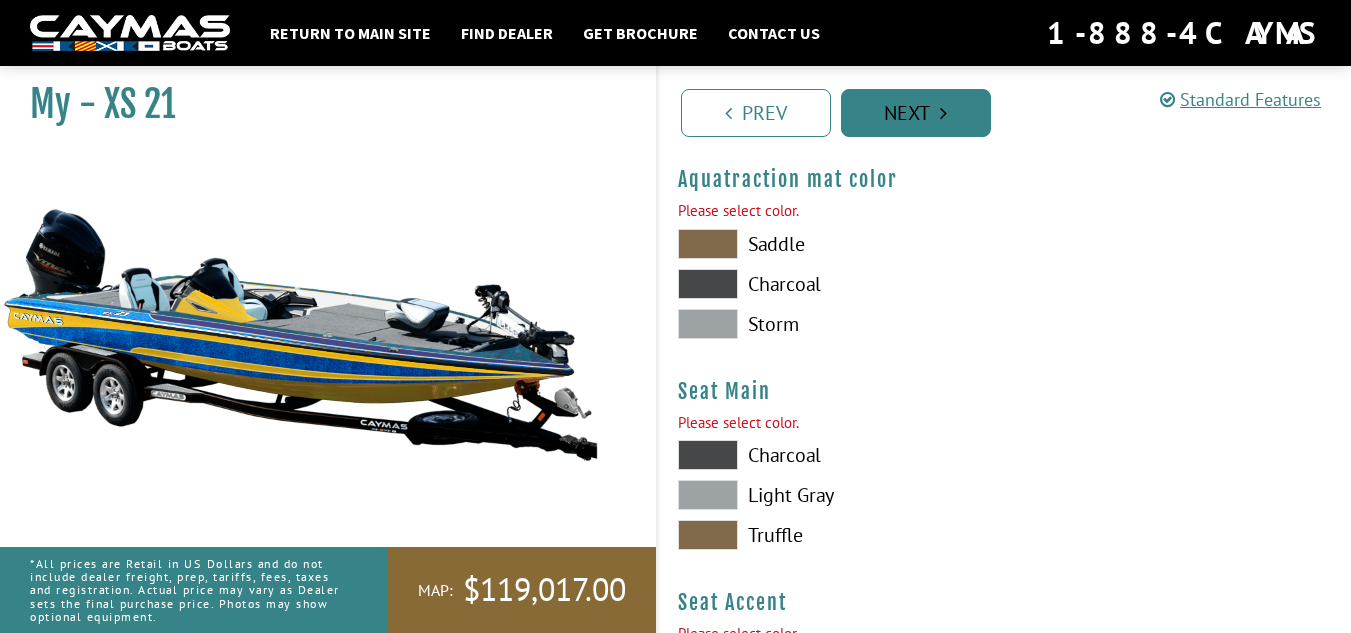 click on "Next" at bounding box center (916, 113) 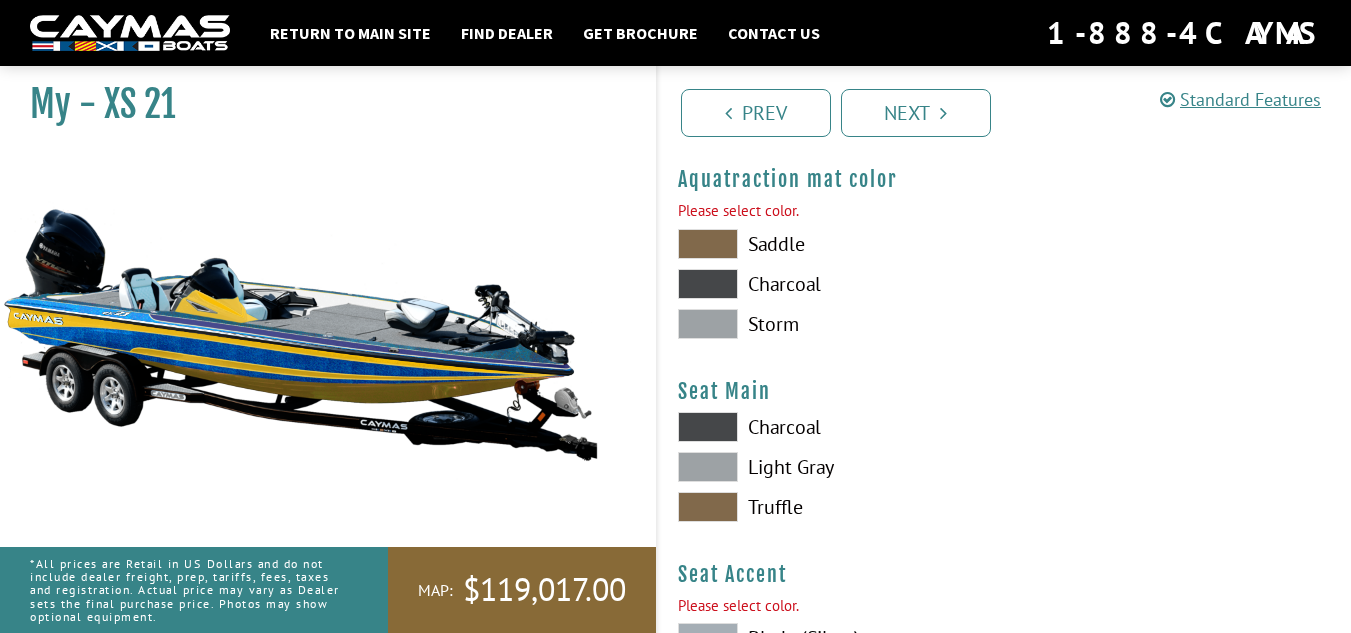 click at bounding box center (708, 427) 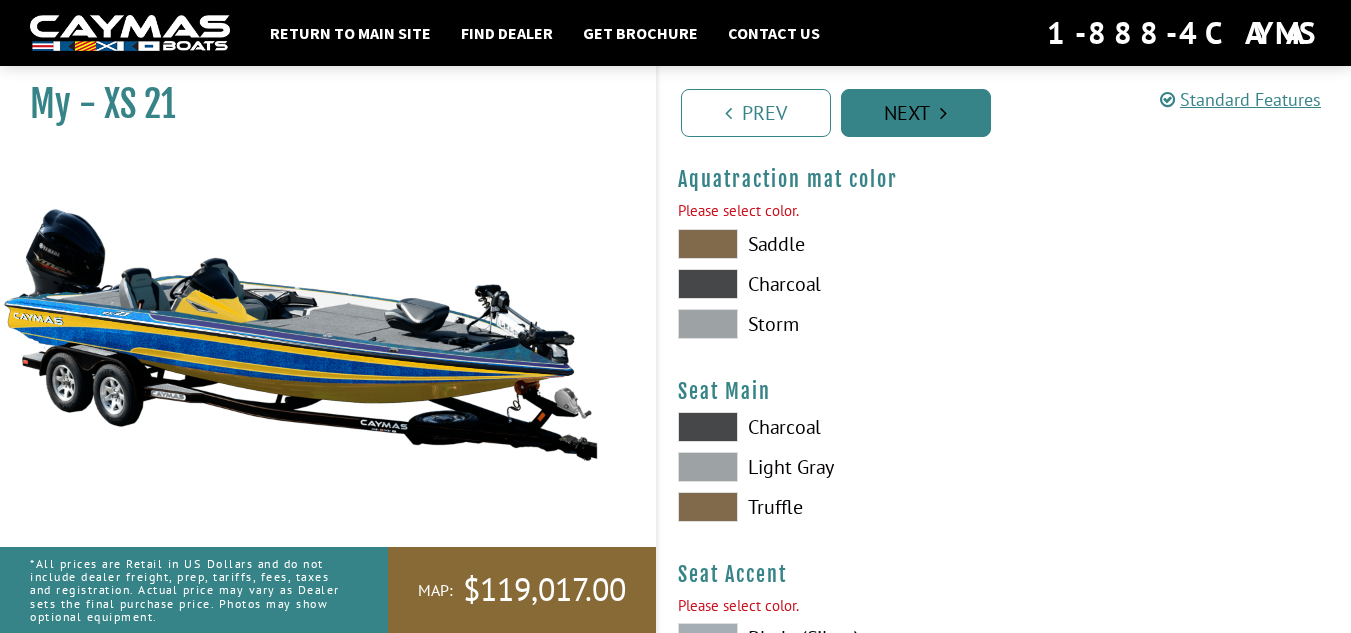 click on "Next" at bounding box center [916, 113] 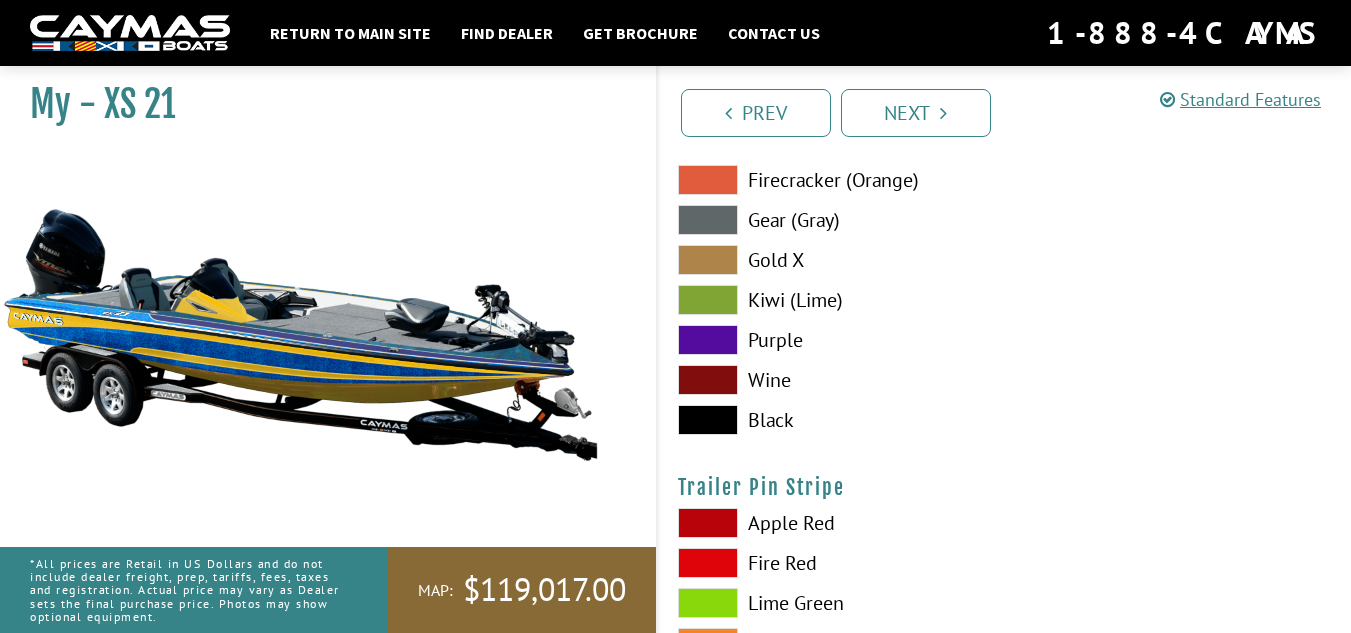 scroll, scrollTop: 11311, scrollLeft: 0, axis: vertical 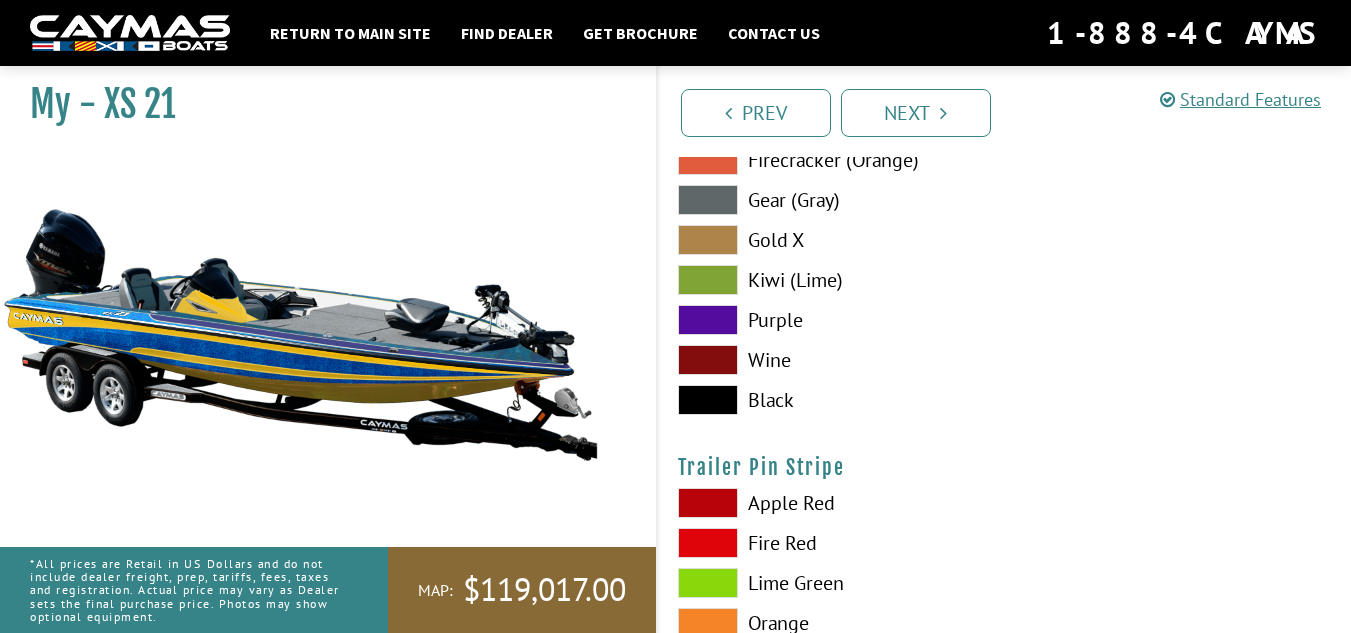 click at bounding box center [708, 400] 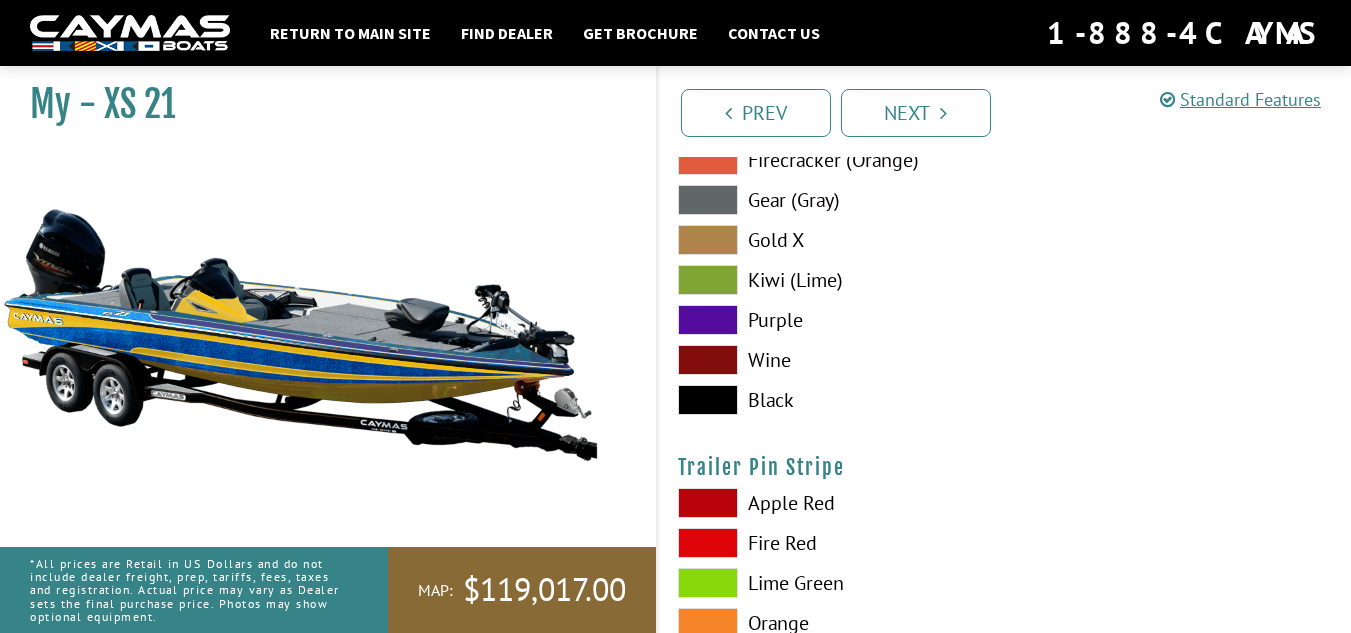 click at bounding box center [708, 503] 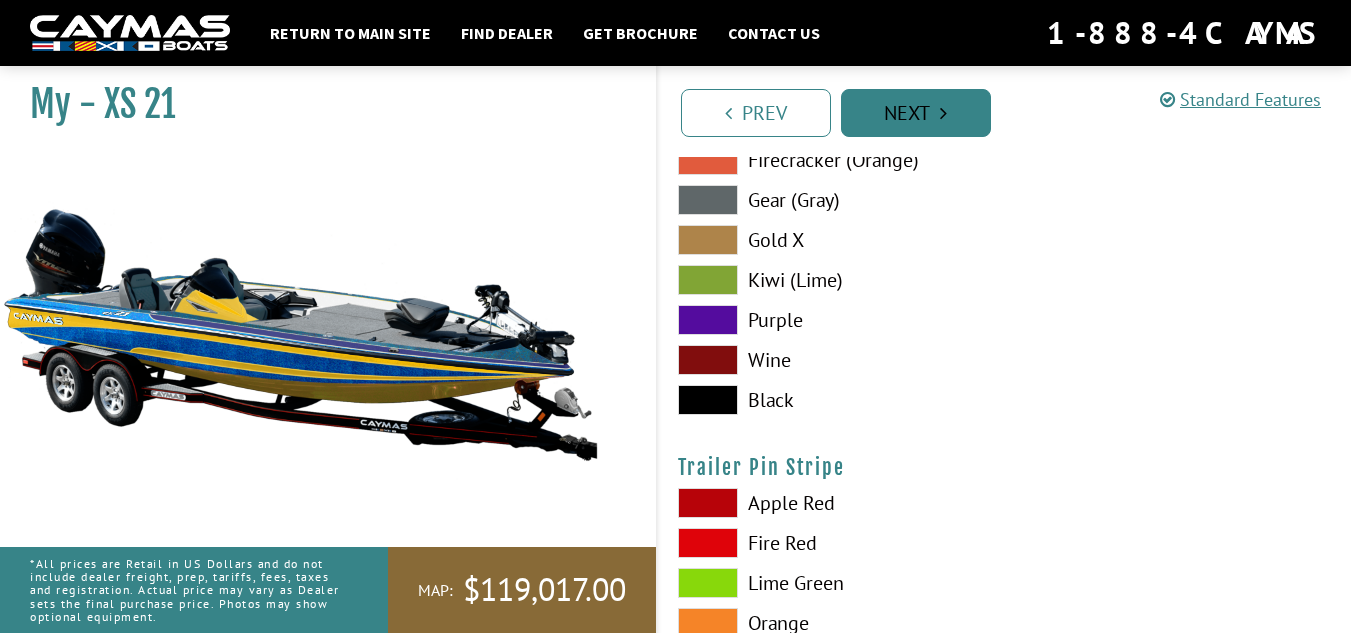 click on "Next" at bounding box center (916, 113) 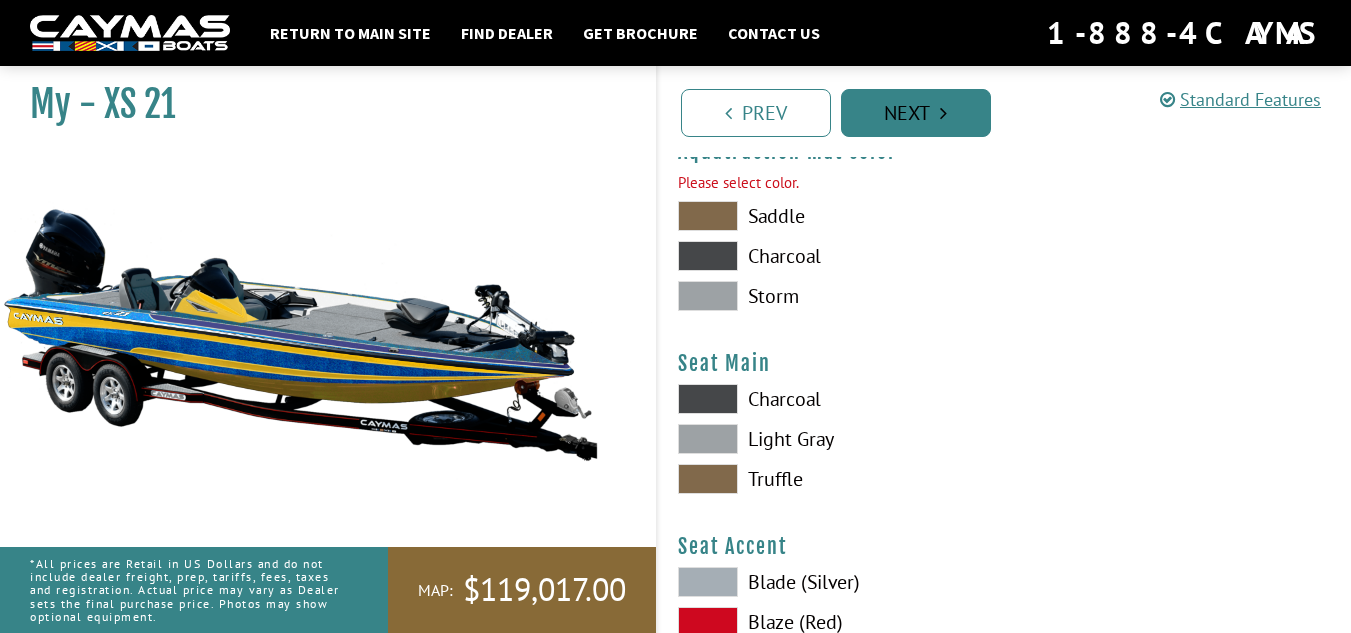 scroll, scrollTop: 10673, scrollLeft: 0, axis: vertical 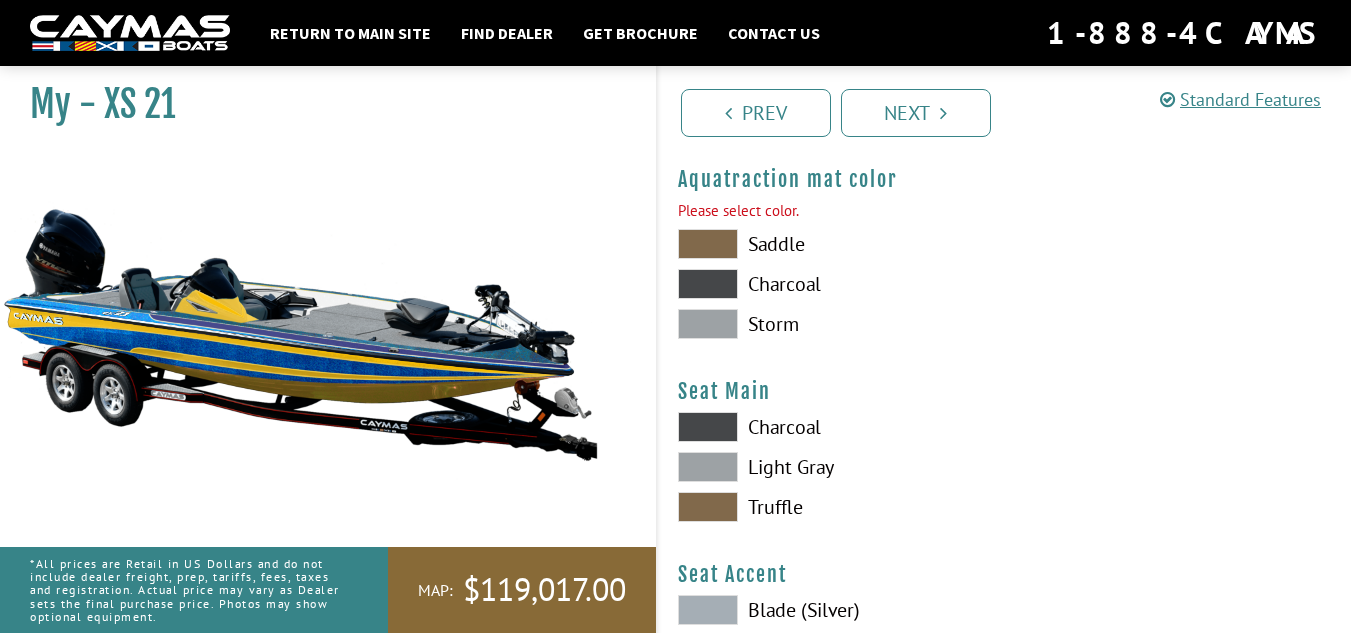 click at bounding box center (708, 324) 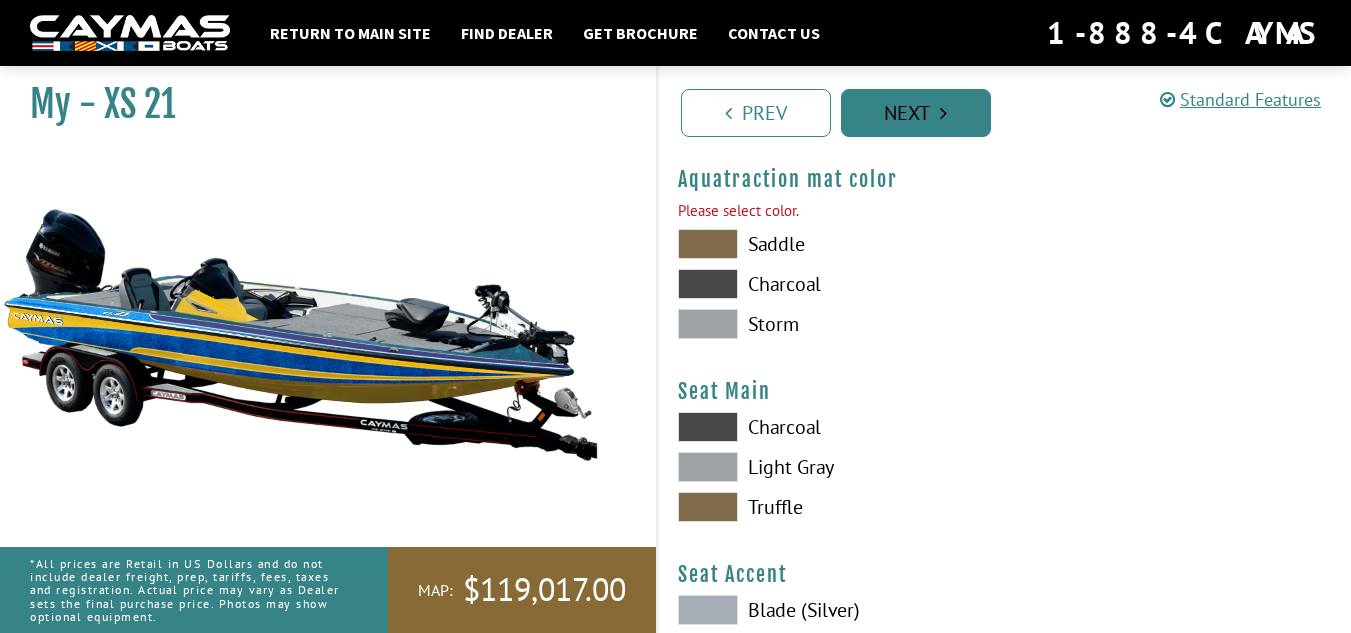 click on "Next" at bounding box center [916, 113] 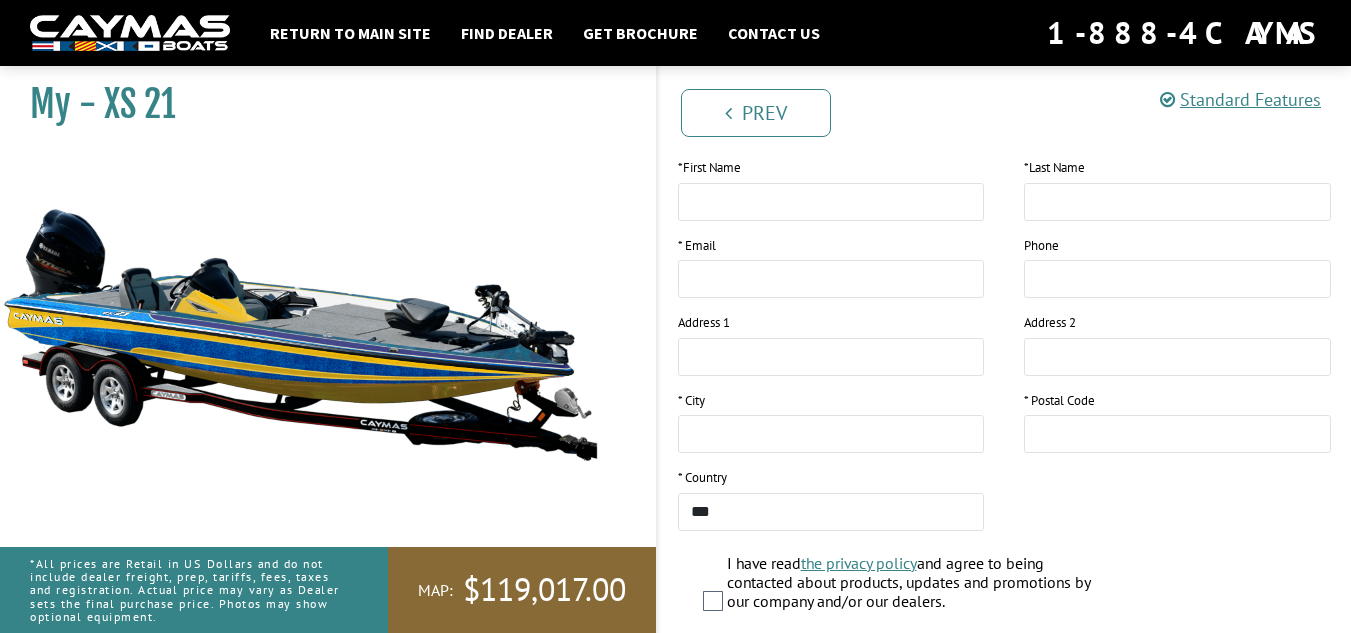 scroll, scrollTop: 0, scrollLeft: 0, axis: both 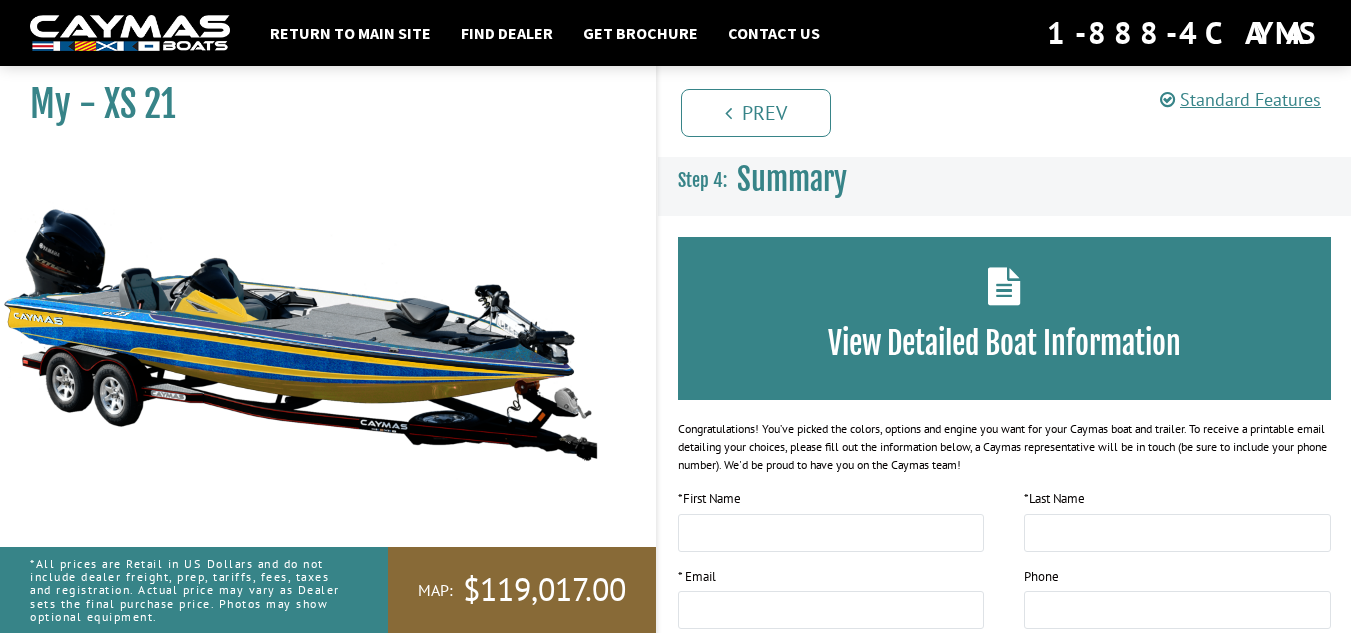 click at bounding box center (1004, 286) 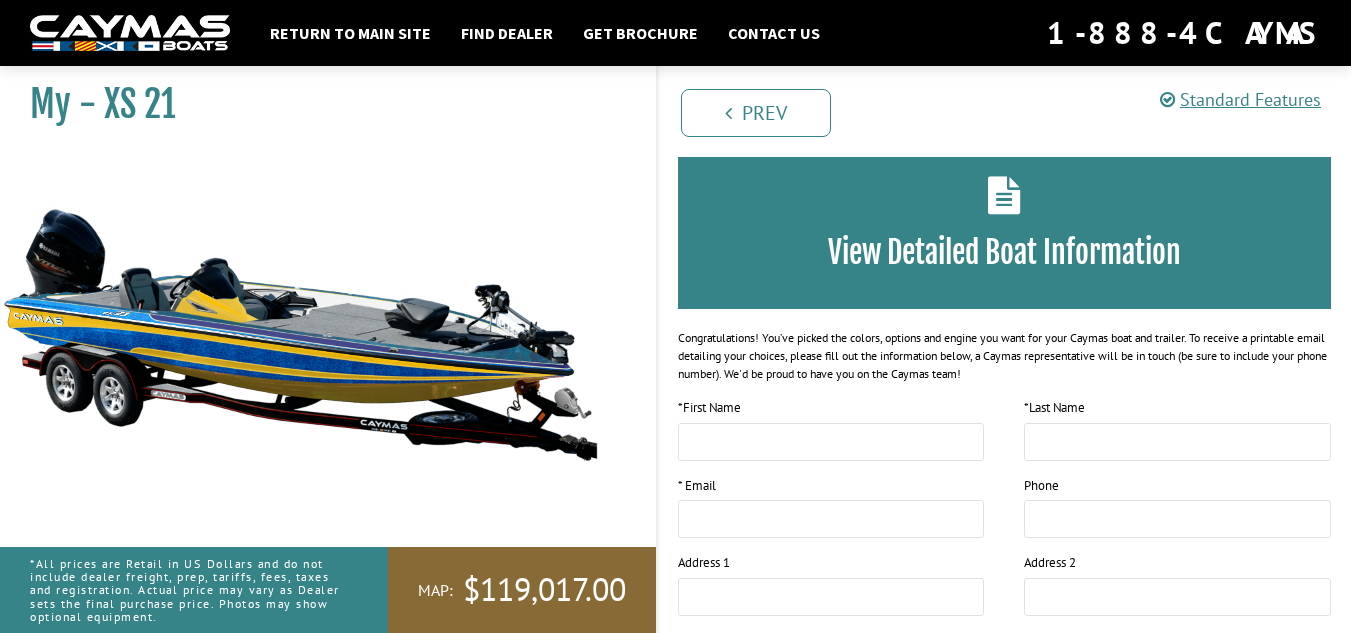 scroll, scrollTop: 0, scrollLeft: 0, axis: both 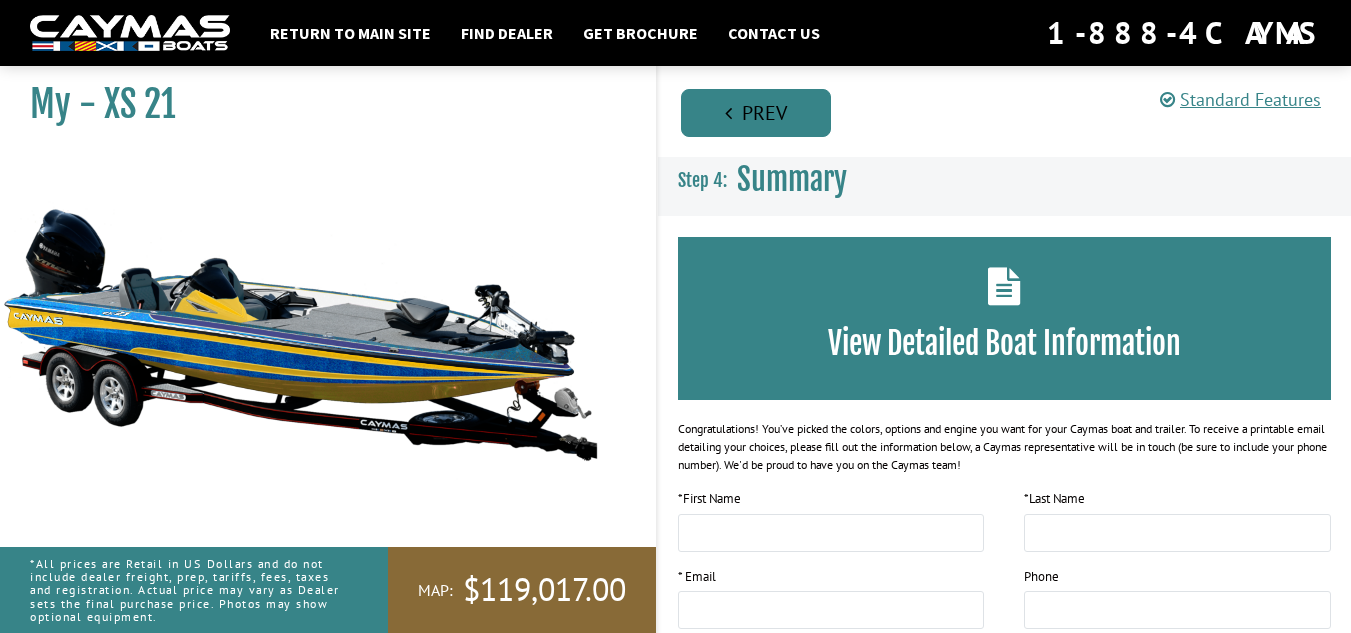 click on "Prev" at bounding box center [756, 113] 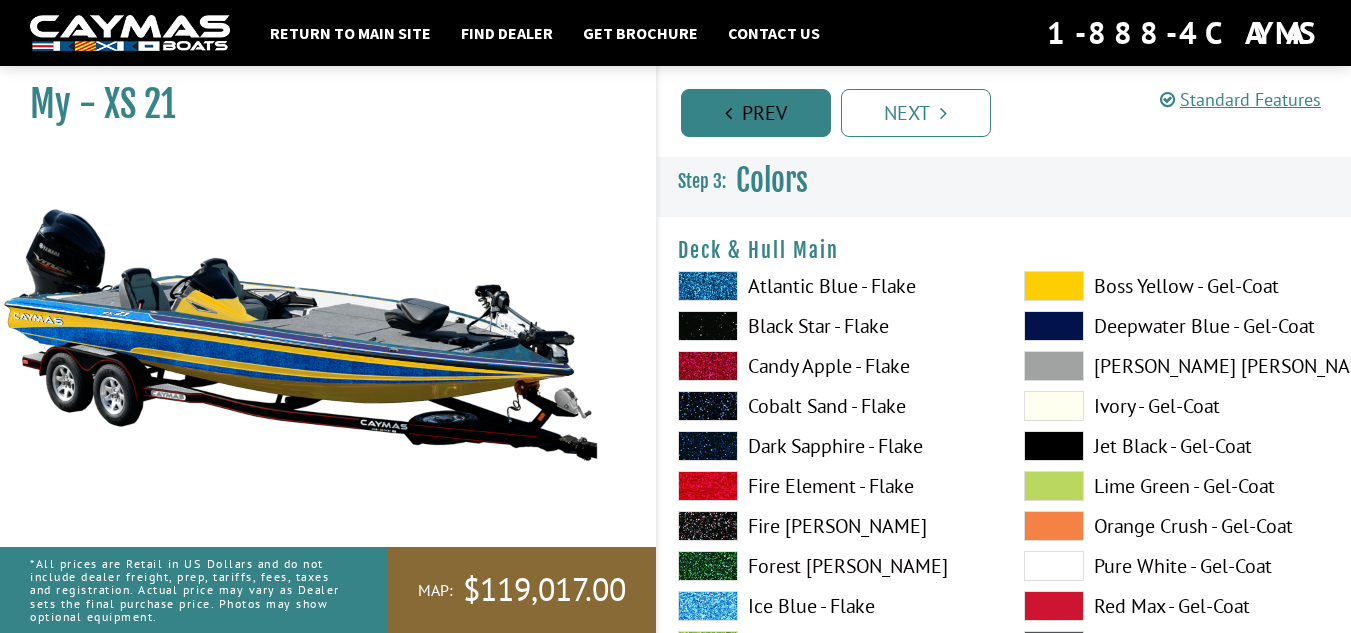 click on "Prev" at bounding box center [756, 113] 